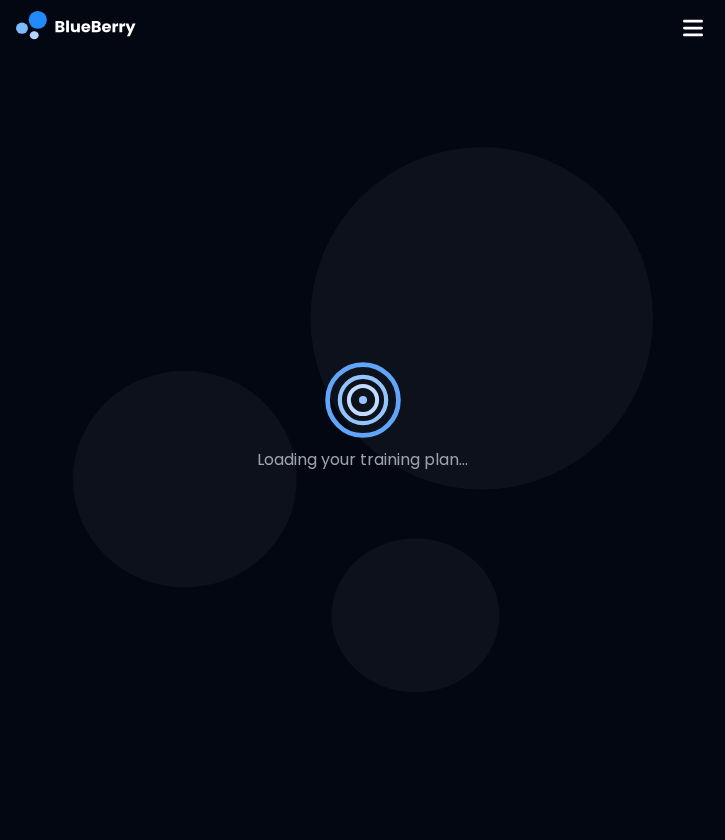 scroll, scrollTop: 0, scrollLeft: 0, axis: both 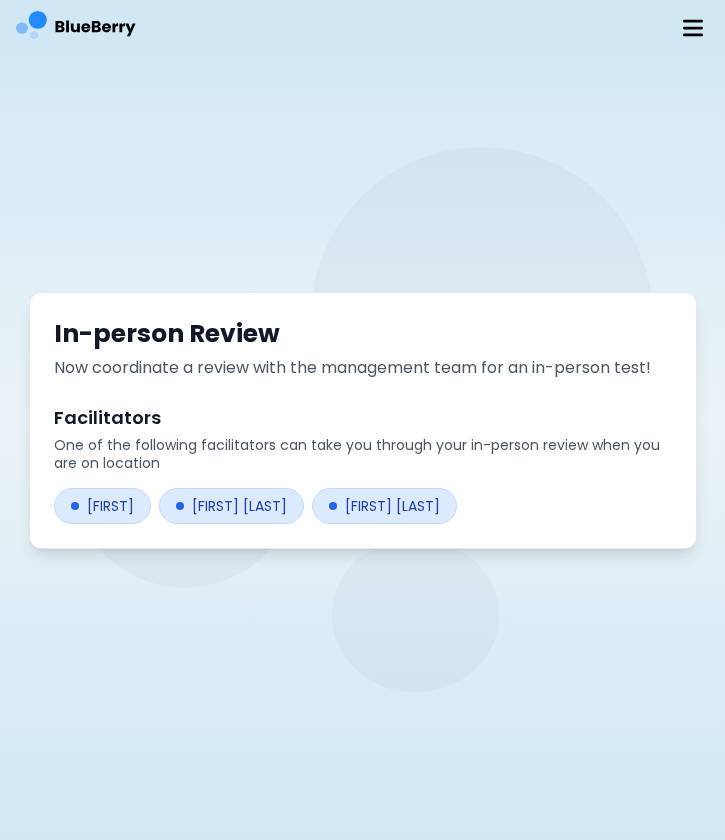 click on "In-person Review Now coordinate a review with the management team for an in-person test! Facilitators One of the following facilitators can take you through your in-person review when you are on location [FIRST]   [FIRST] [FIRST] [FIRST]" at bounding box center (363, 420) 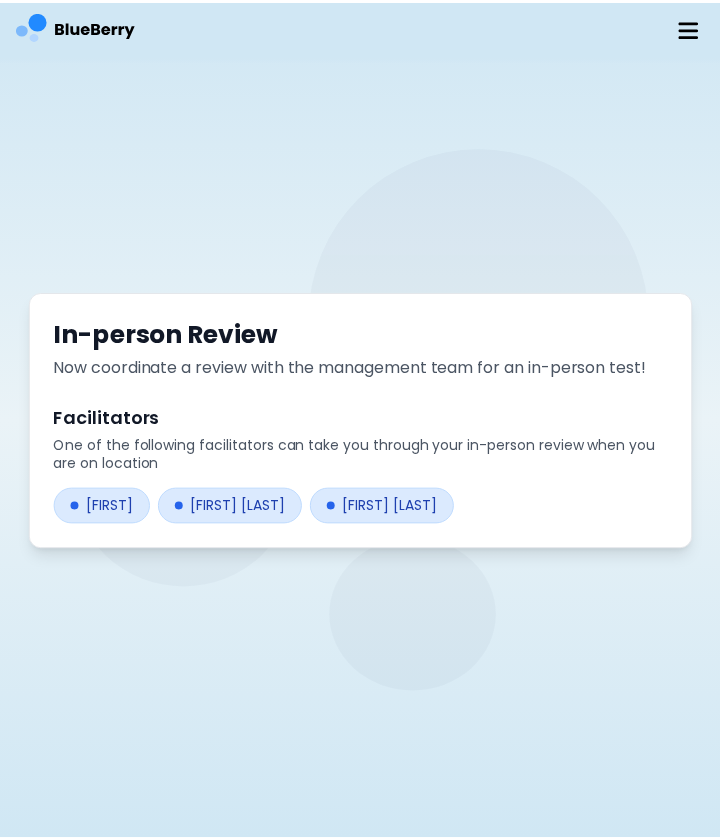 scroll, scrollTop: 0, scrollLeft: 0, axis: both 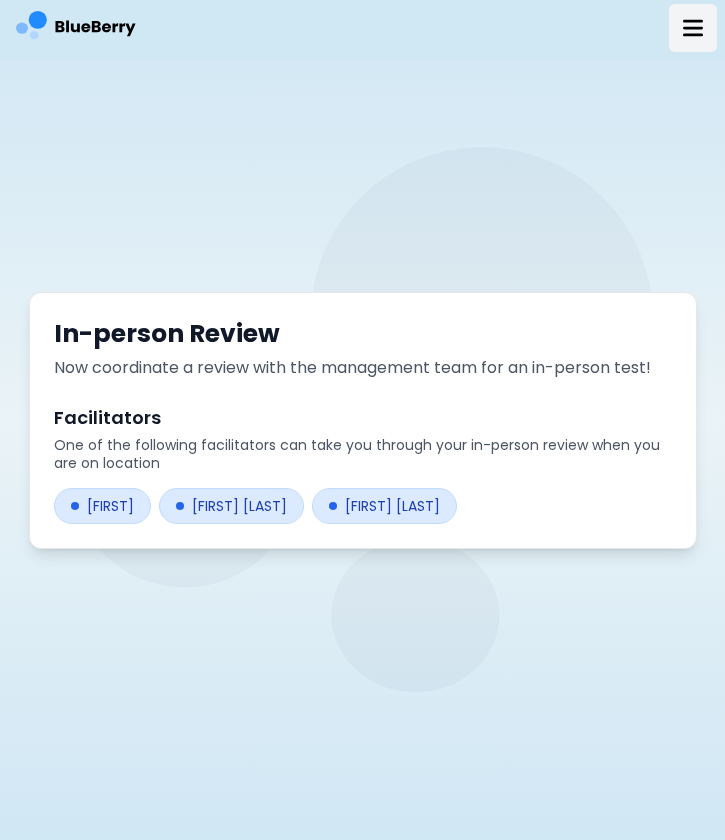 click at bounding box center [693, 28] 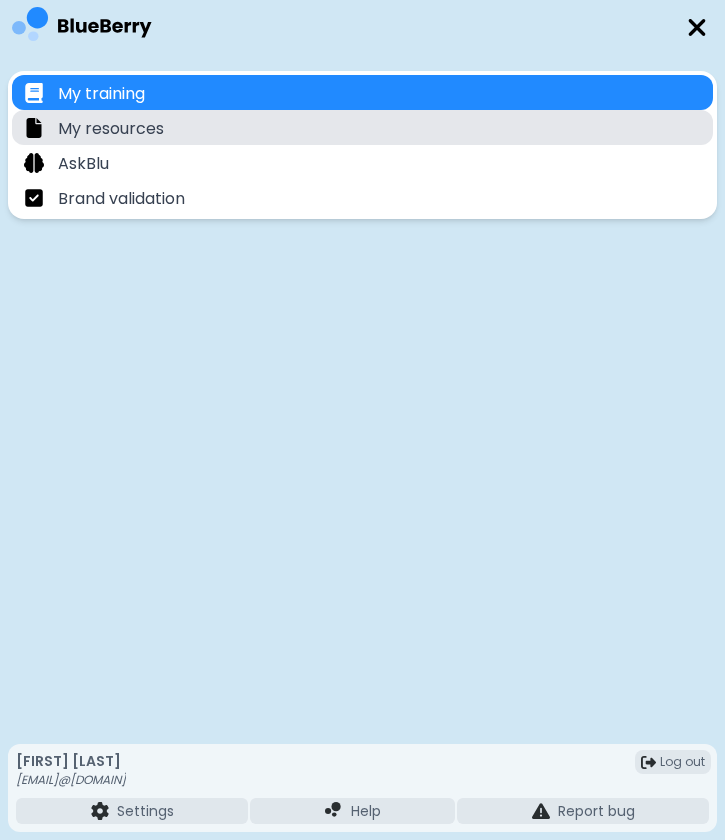 click on "My resources" at bounding box center [362, 127] 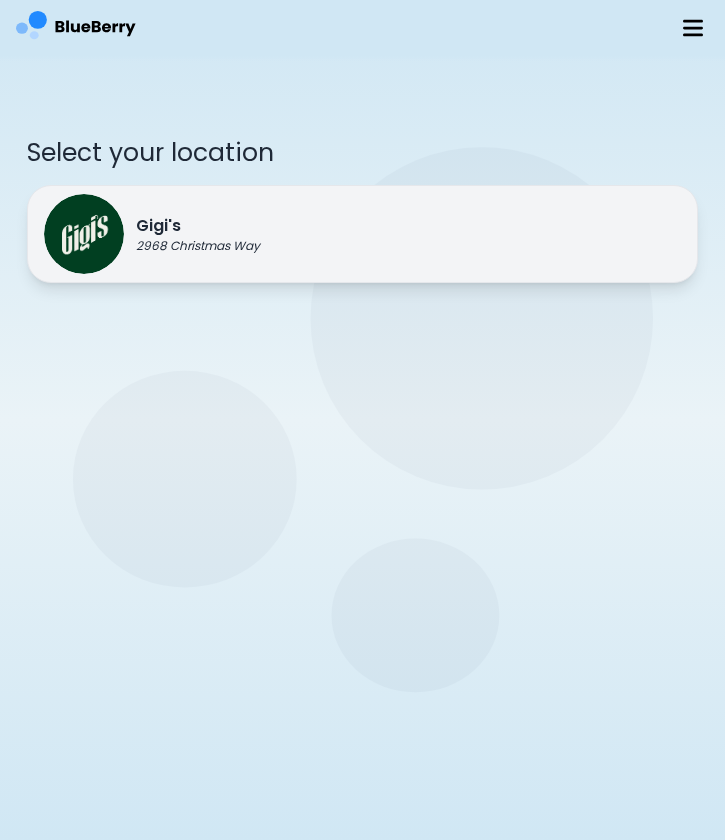 click on "2968 Christmas Way" at bounding box center [198, 246] 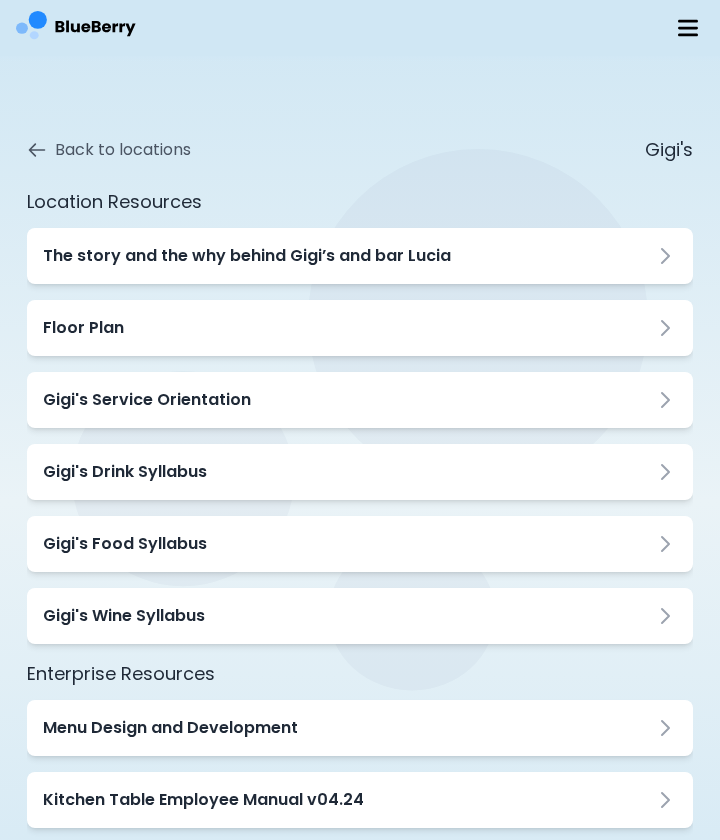 scroll, scrollTop: 0, scrollLeft: 0, axis: both 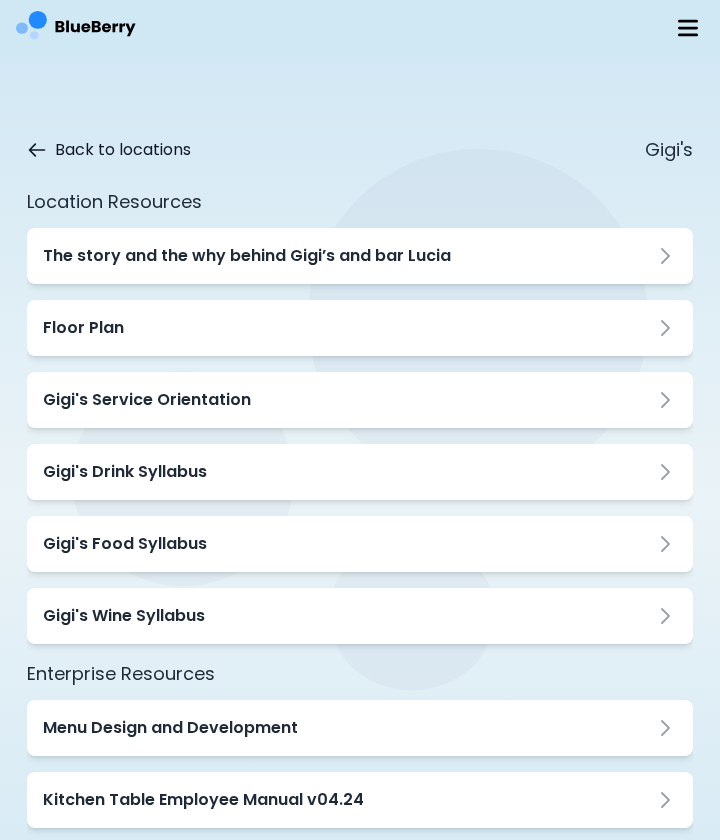 click on "Back to locations" at bounding box center [109, 150] 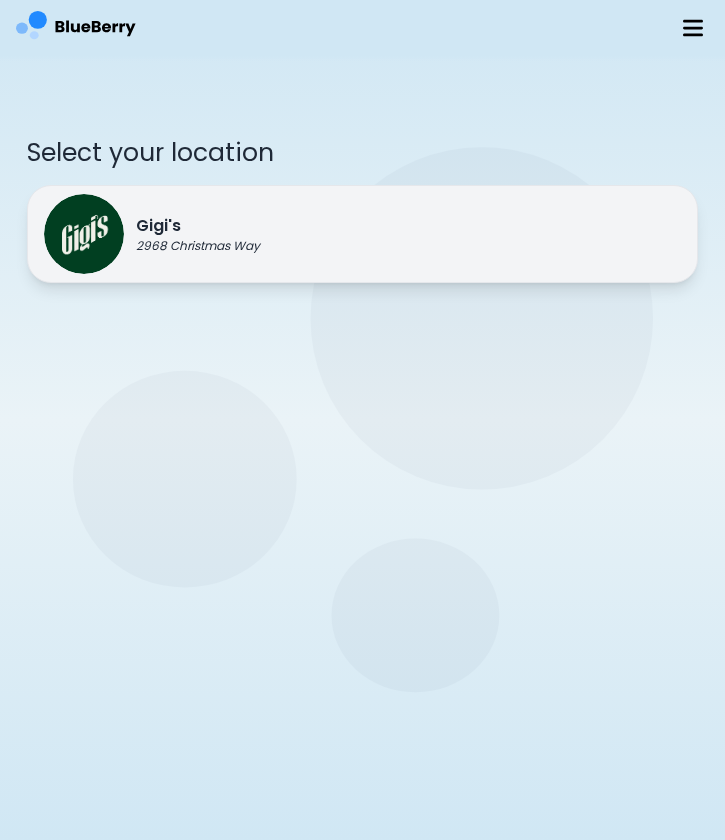 click at bounding box center [84, 234] 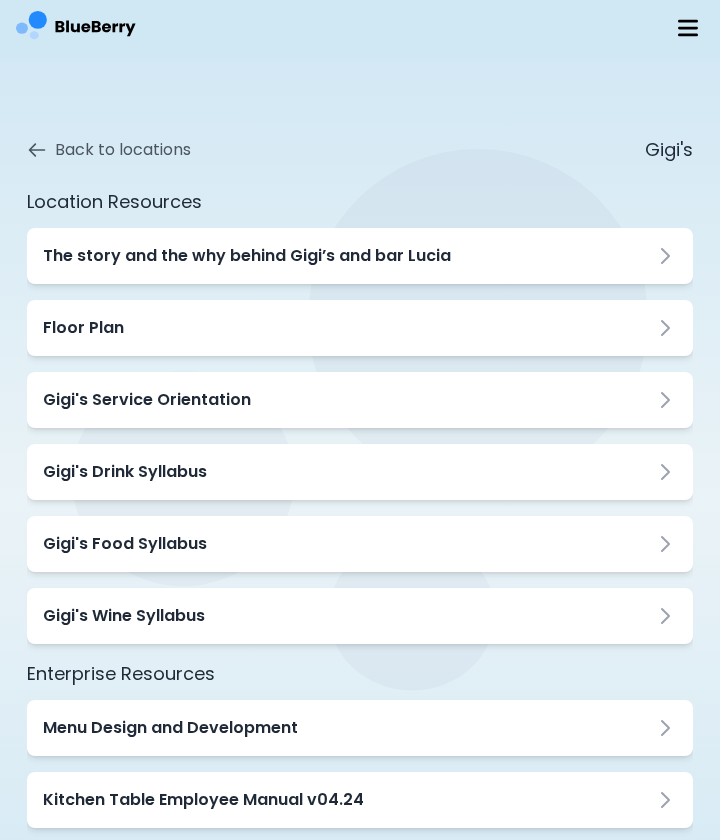 click on "The story and the why behind Gigi’s and bar Lucia" at bounding box center [360, 256] 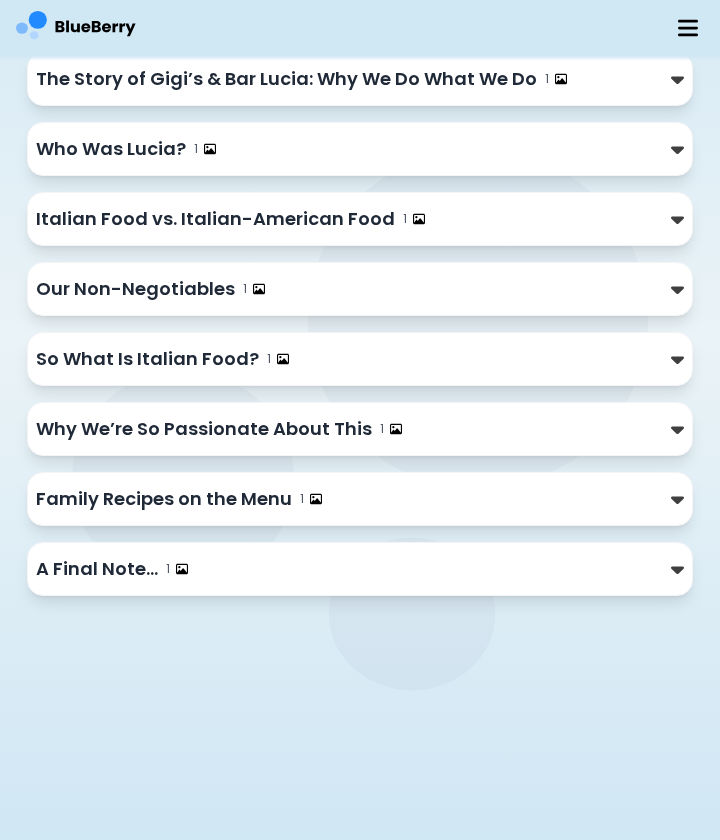 scroll, scrollTop: 168, scrollLeft: 0, axis: vertical 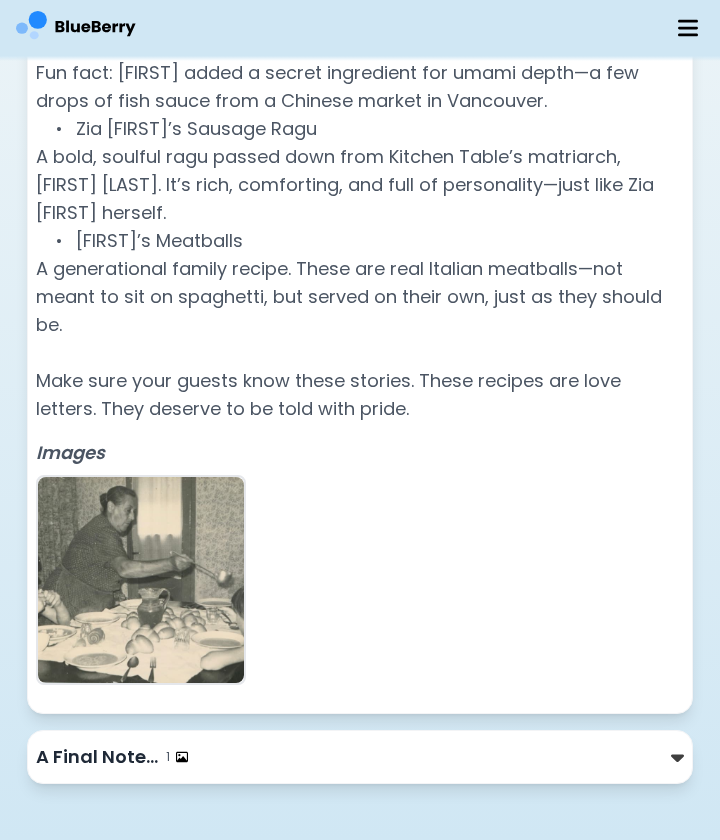 click on "1" at bounding box center [177, 757] 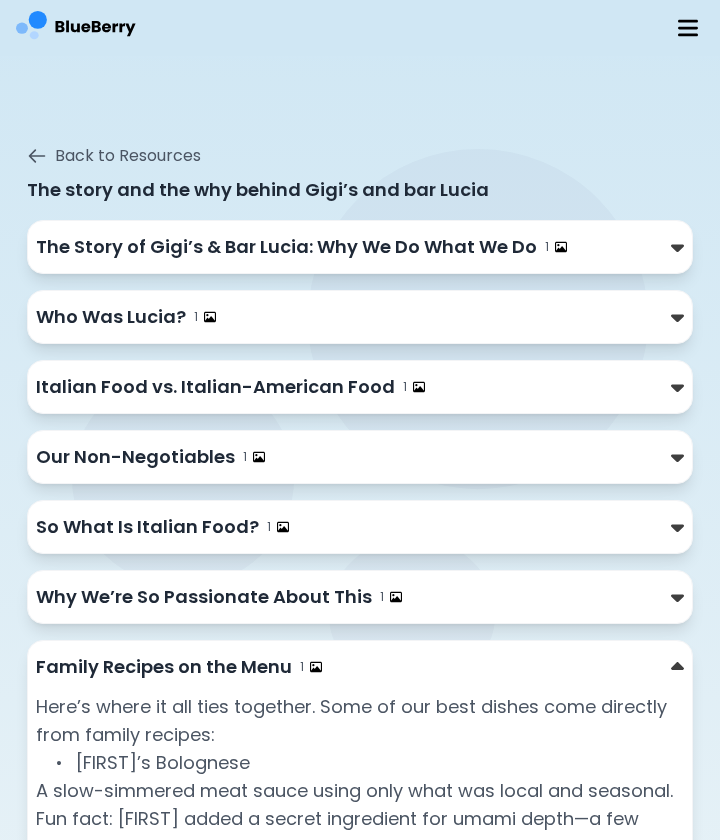 scroll, scrollTop: 0, scrollLeft: 0, axis: both 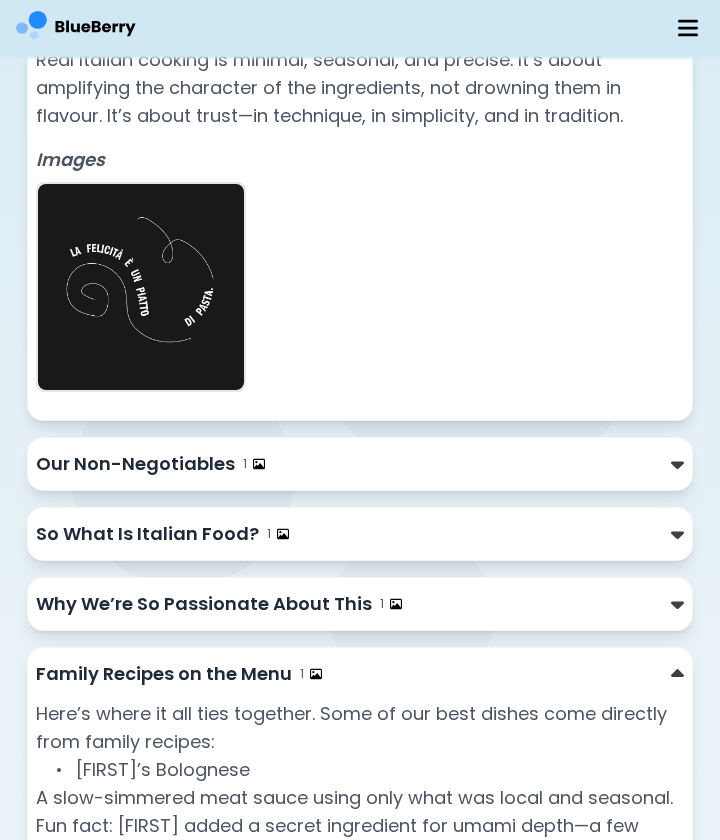click on "Our Non-Negotiables" at bounding box center [135, 464] 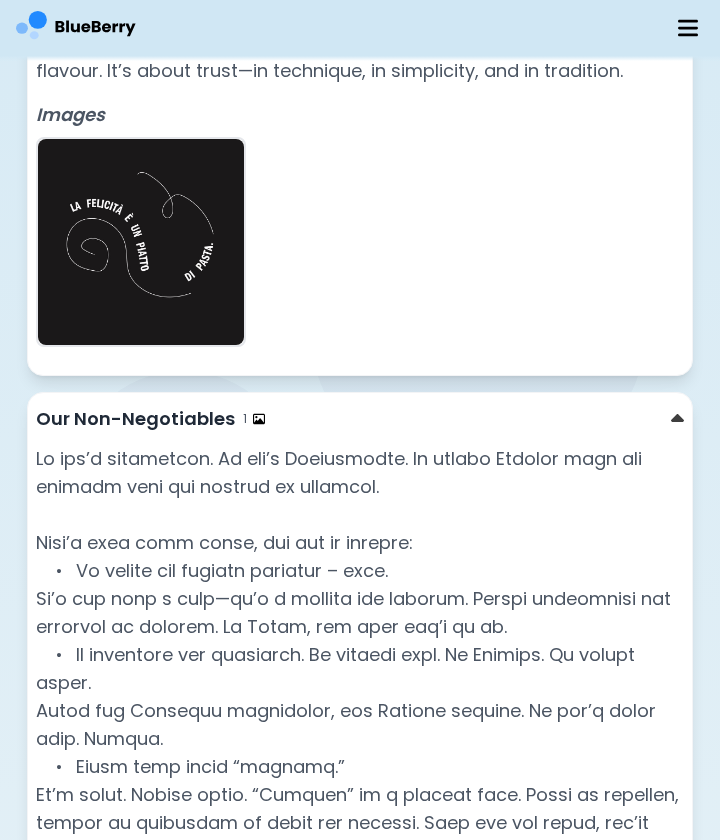 scroll, scrollTop: 686, scrollLeft: 0, axis: vertical 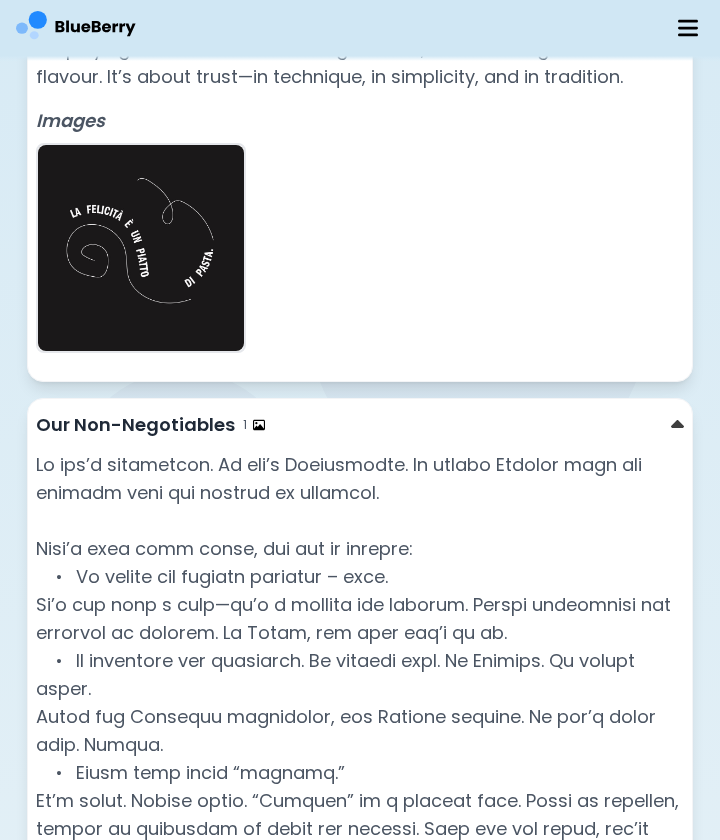 click on "Our Non-Negotiables" at bounding box center (135, 425) 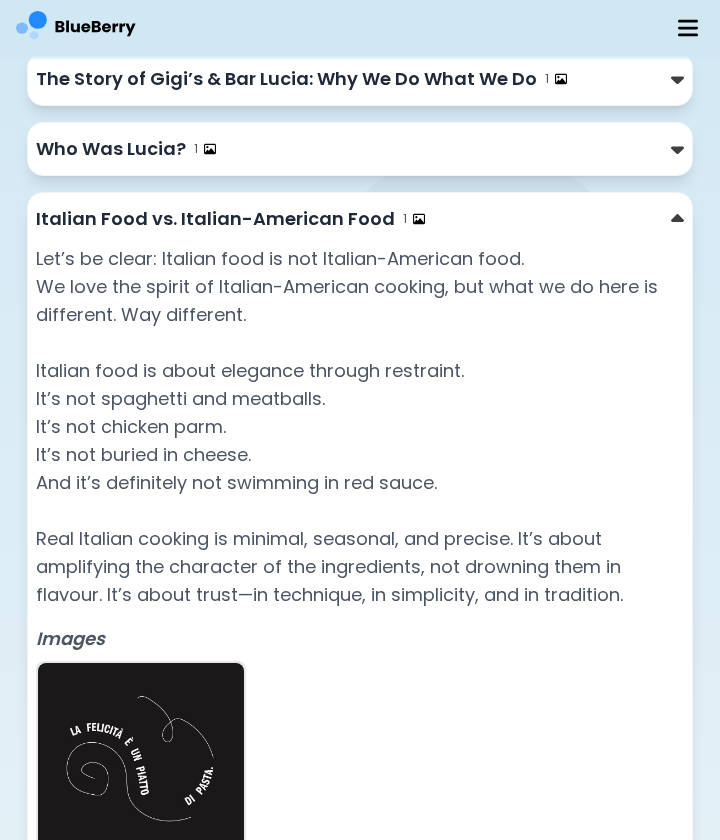 scroll, scrollTop: 88, scrollLeft: 0, axis: vertical 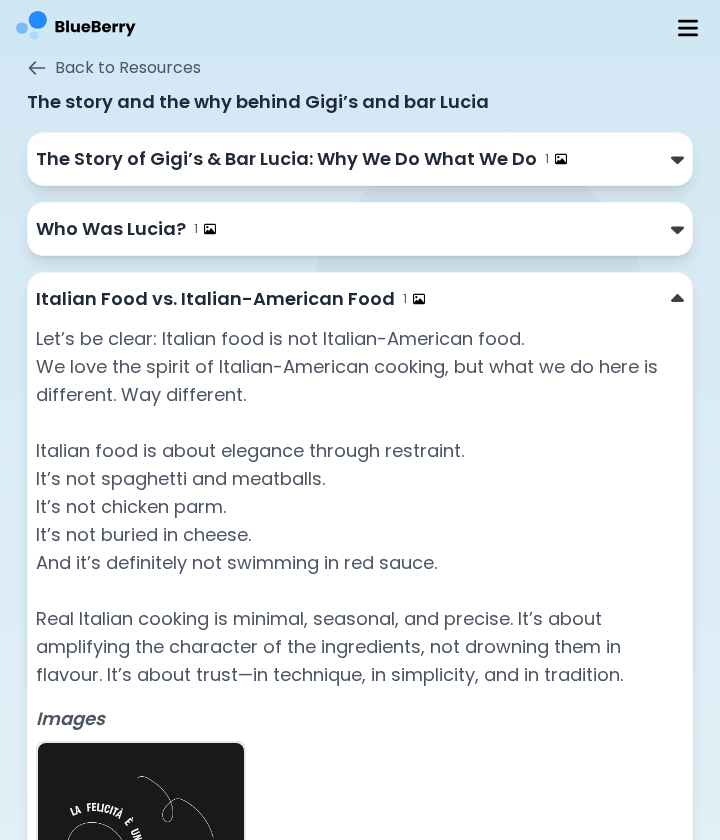 click on "Italian Food vs. Italian-American Food" at bounding box center [215, 299] 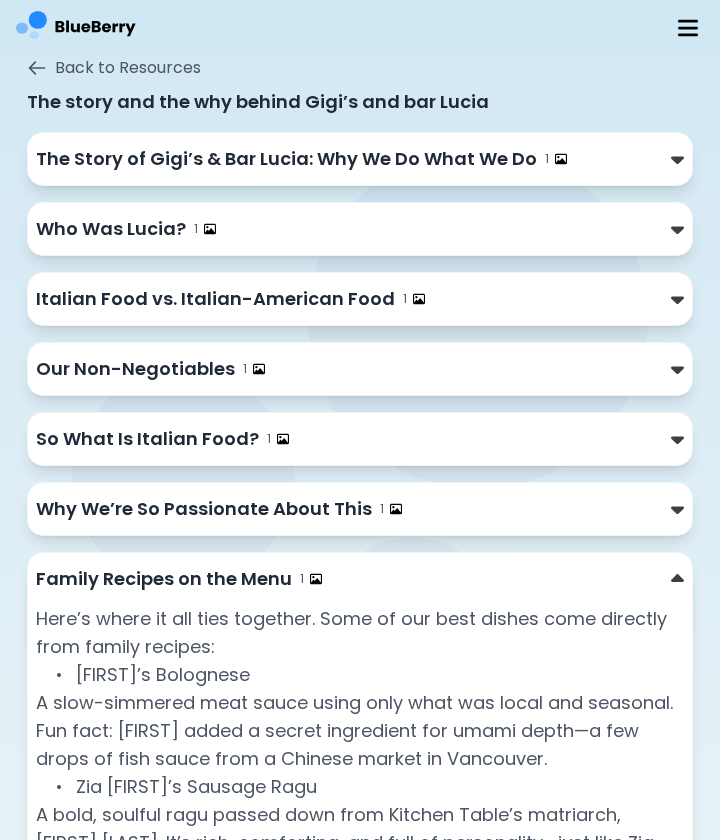 click on "1" at bounding box center (205, 229) 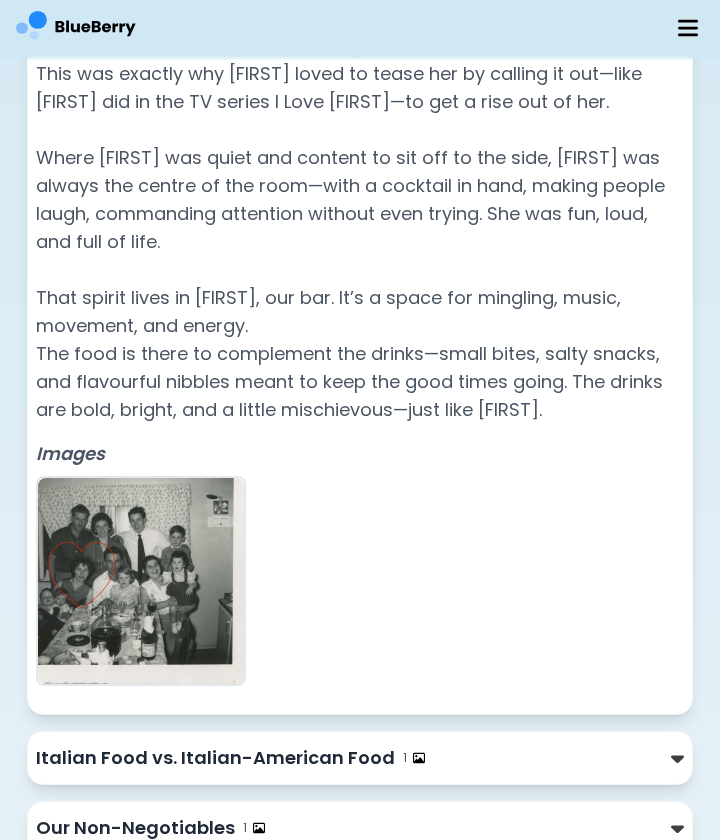 scroll, scrollTop: 340, scrollLeft: 0, axis: vertical 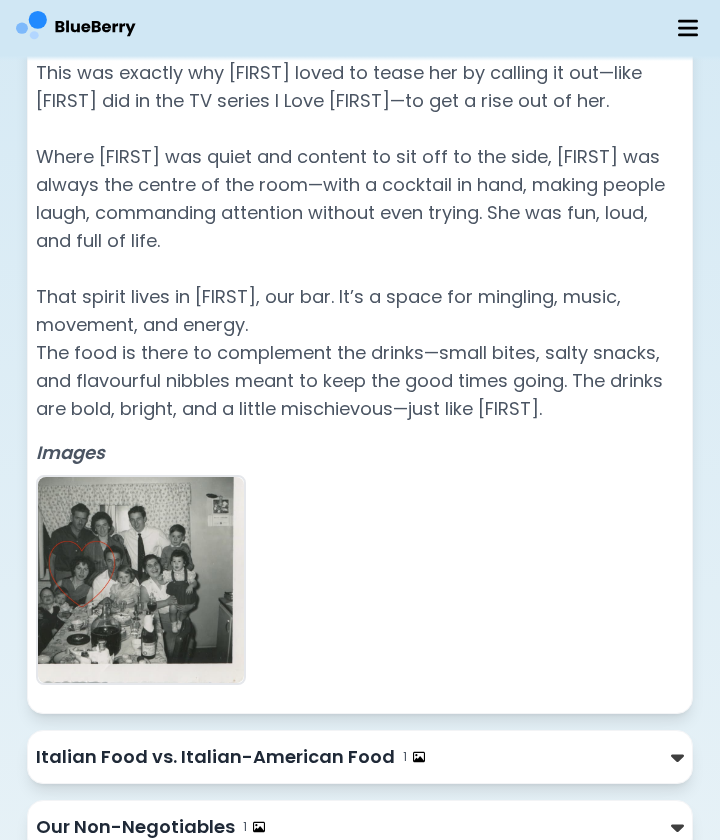 click at bounding box center [141, 580] 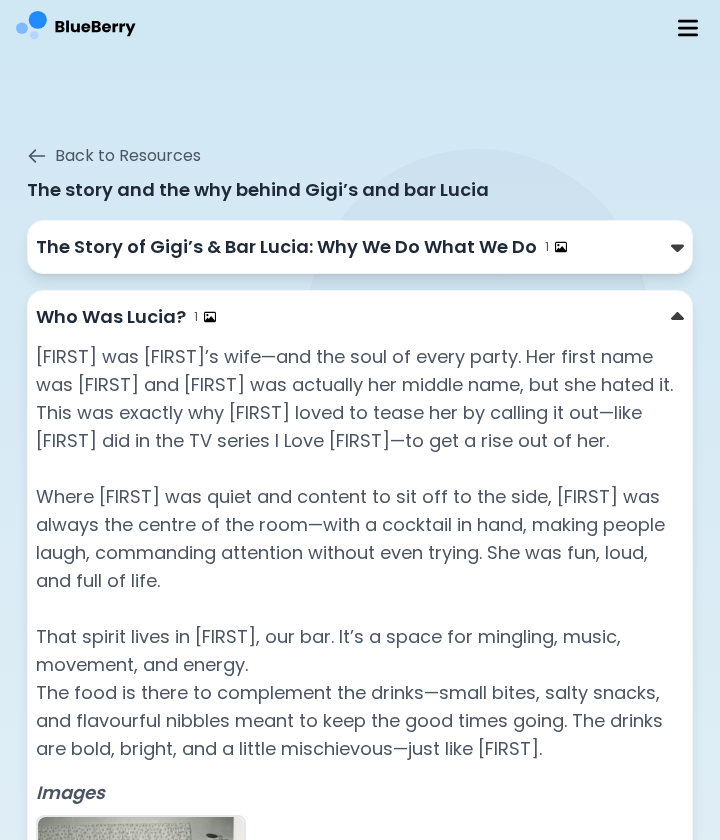 scroll, scrollTop: 0, scrollLeft: 0, axis: both 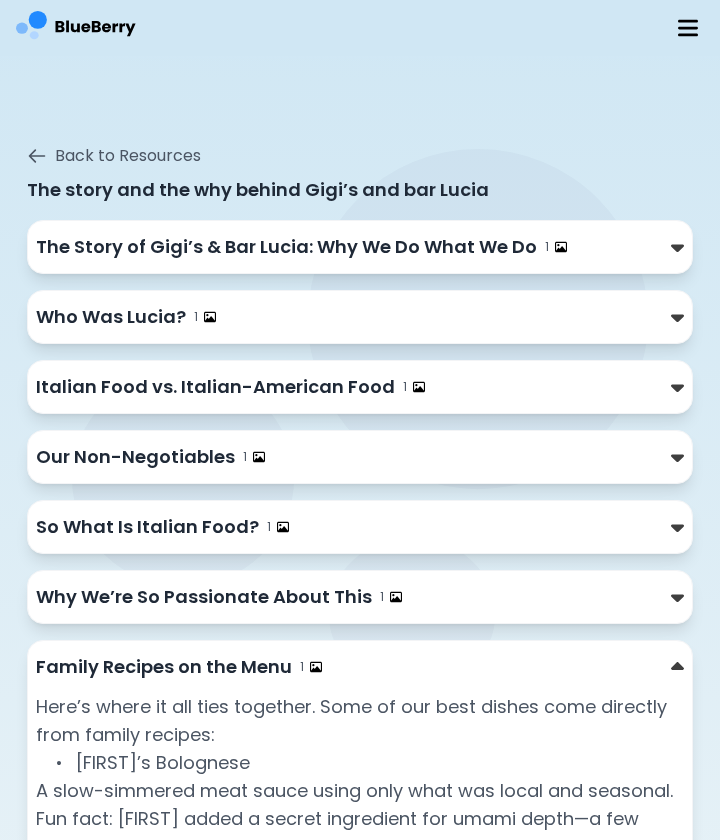 click on "The Story of Gigi’s & Bar Lucia: Why We Do What We Do" at bounding box center [286, 247] 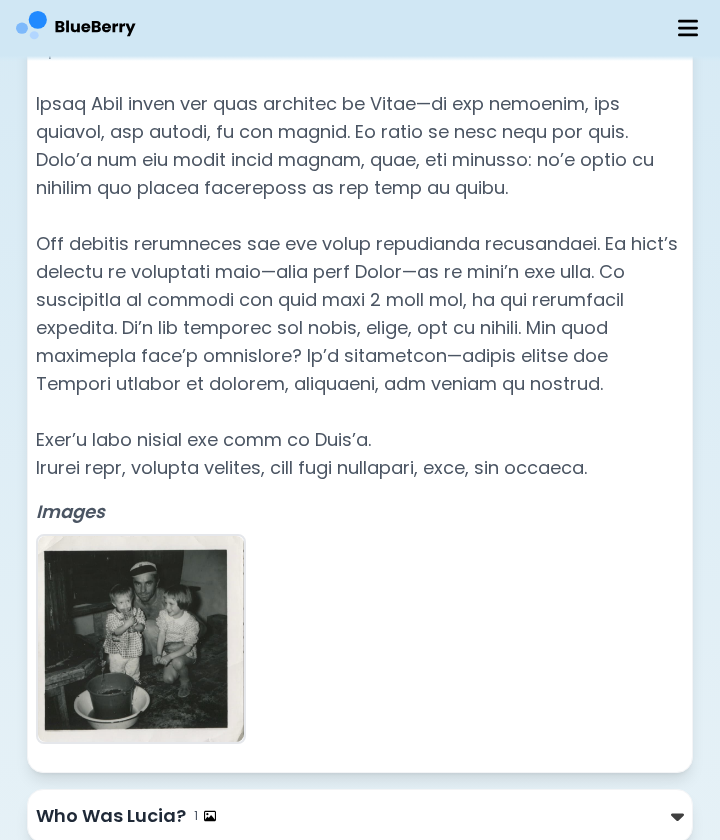 scroll, scrollTop: 413, scrollLeft: 0, axis: vertical 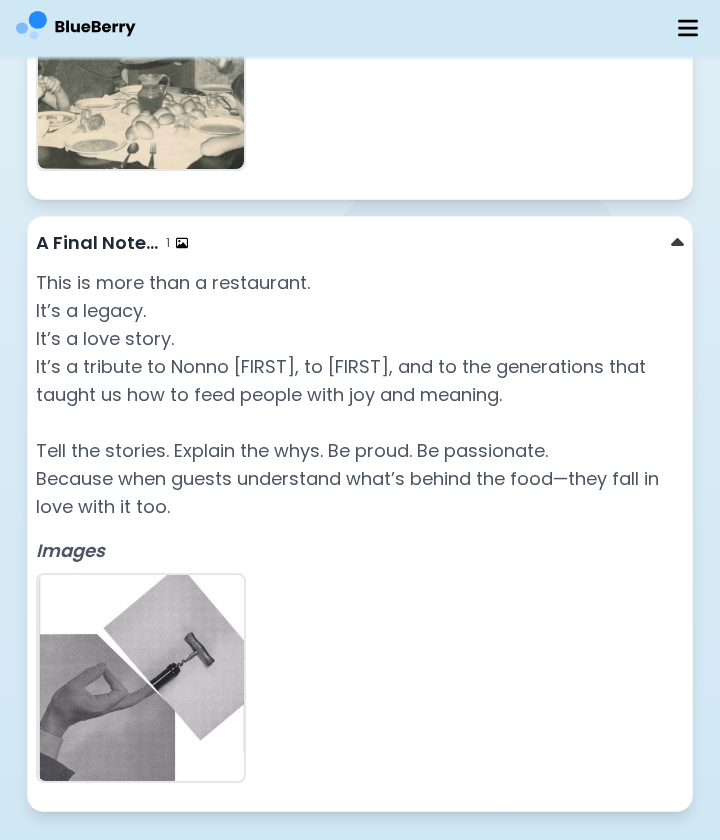 click on "A Final Note… 1" at bounding box center (360, 243) 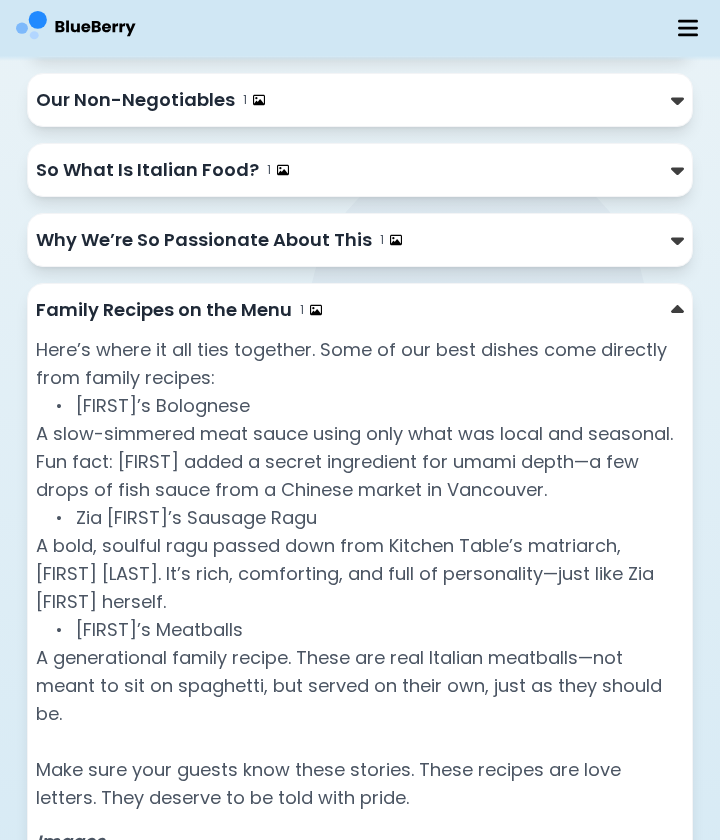 click on "Family Recipes on the Menu 1" at bounding box center [360, 310] 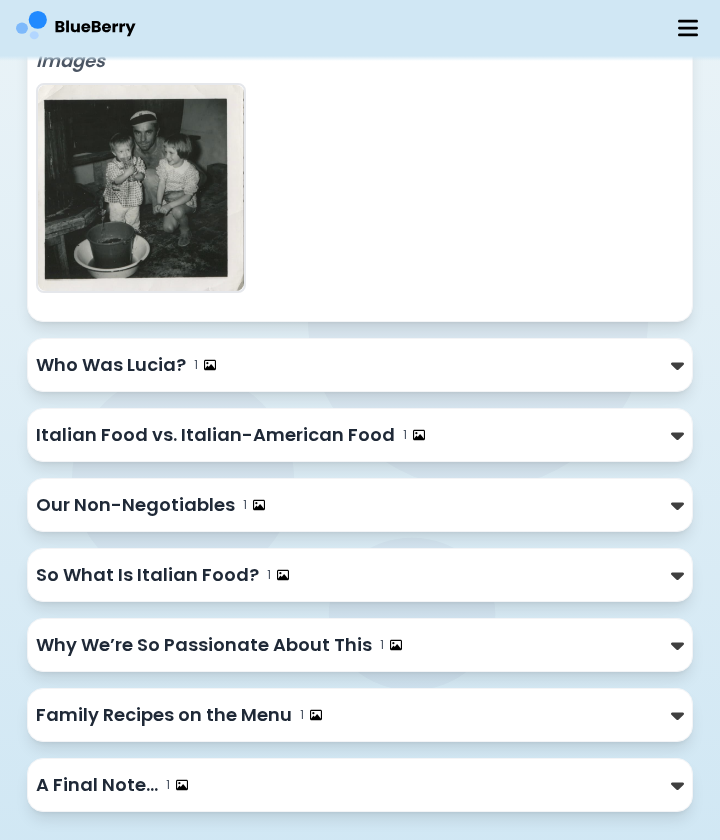 click on "Why We’re So Passionate About This 1" at bounding box center (360, 645) 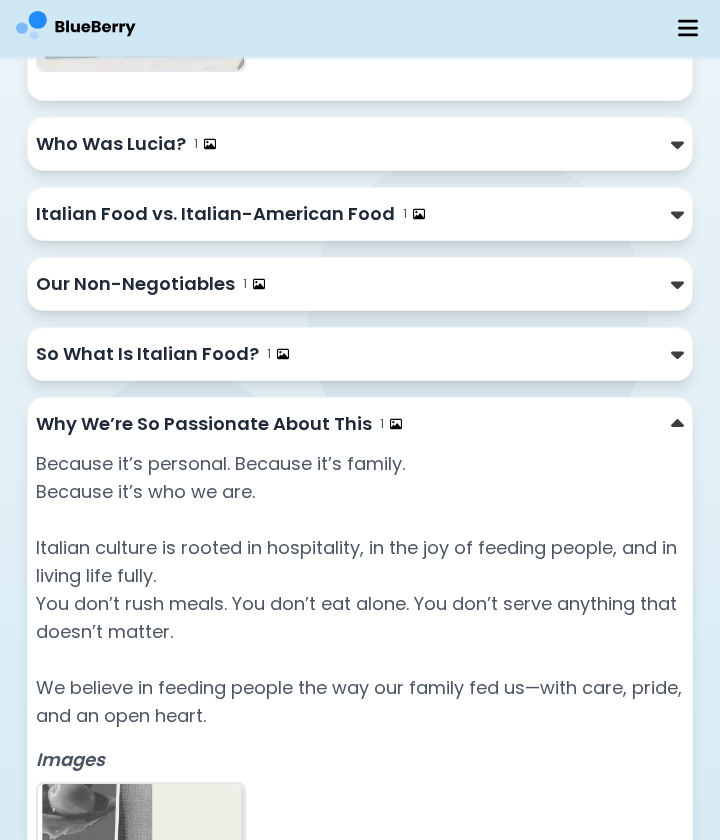 scroll, scrollTop: 957, scrollLeft: 0, axis: vertical 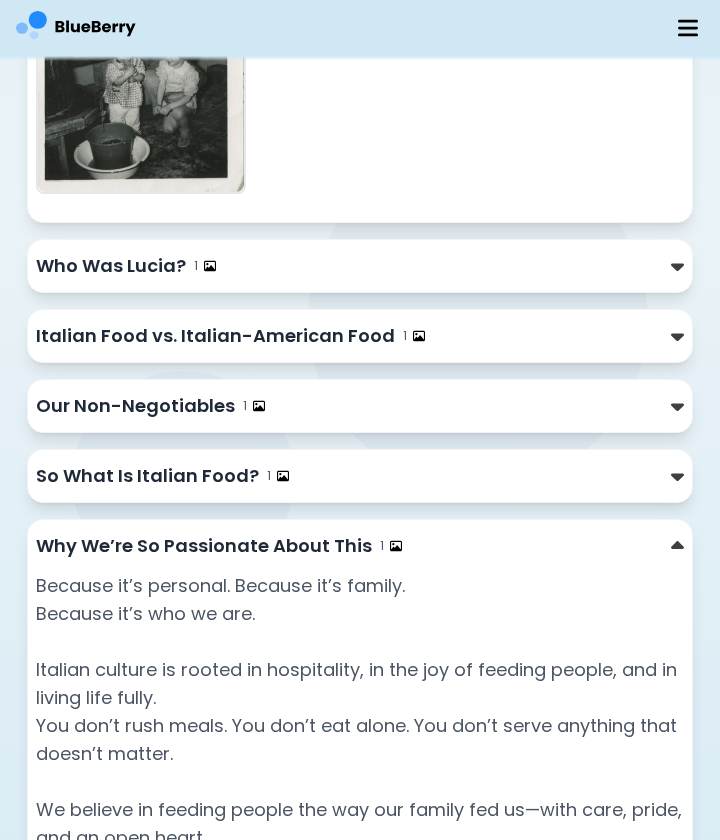 click on "Why We’re So Passionate About This 1 Because it’s personal. Because it’s family.
Because it’s who we are.
Italian culture is rooted in hospitality, in the joy of feeding people, and in living life fully.
You don’t rush meals. You don’t eat alone. You don’t serve anything that doesn’t matter.
We believe in feeding people the way our family fed us—with care, pride, and an open heart. Images" at bounding box center [360, 831] 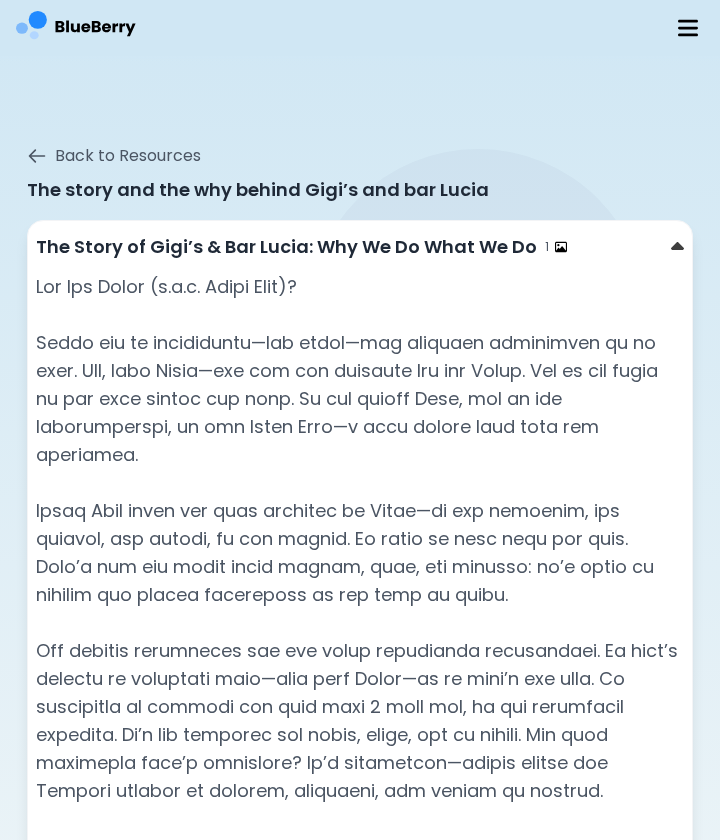 scroll, scrollTop: 0, scrollLeft: 0, axis: both 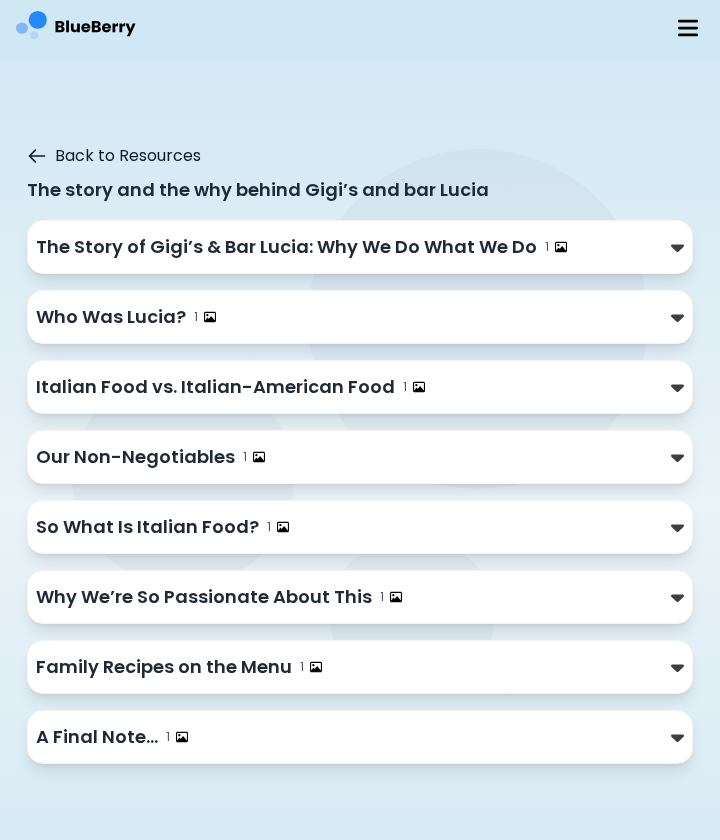 click 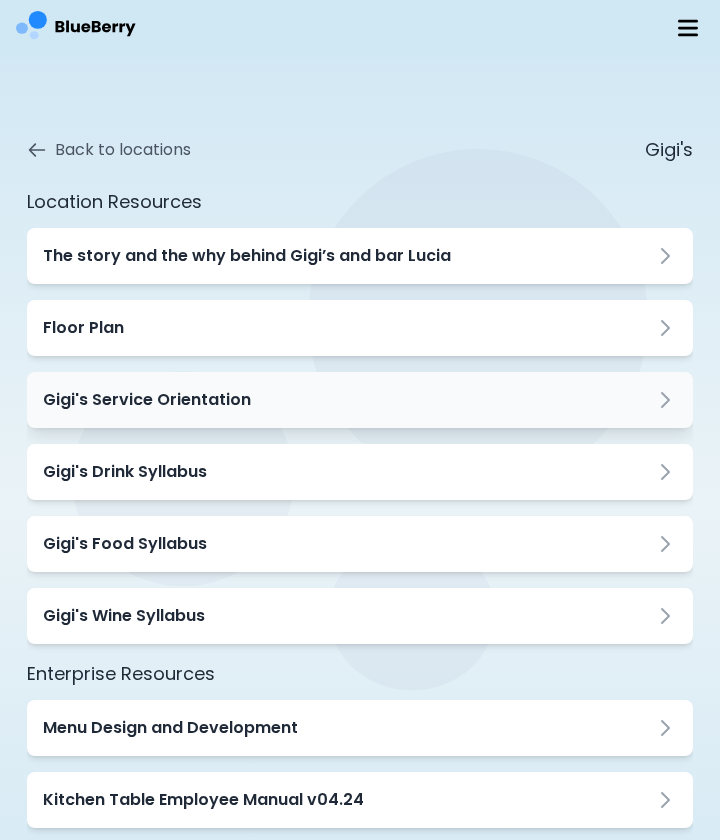 click on "Gigi's Service Orientation" at bounding box center (147, 400) 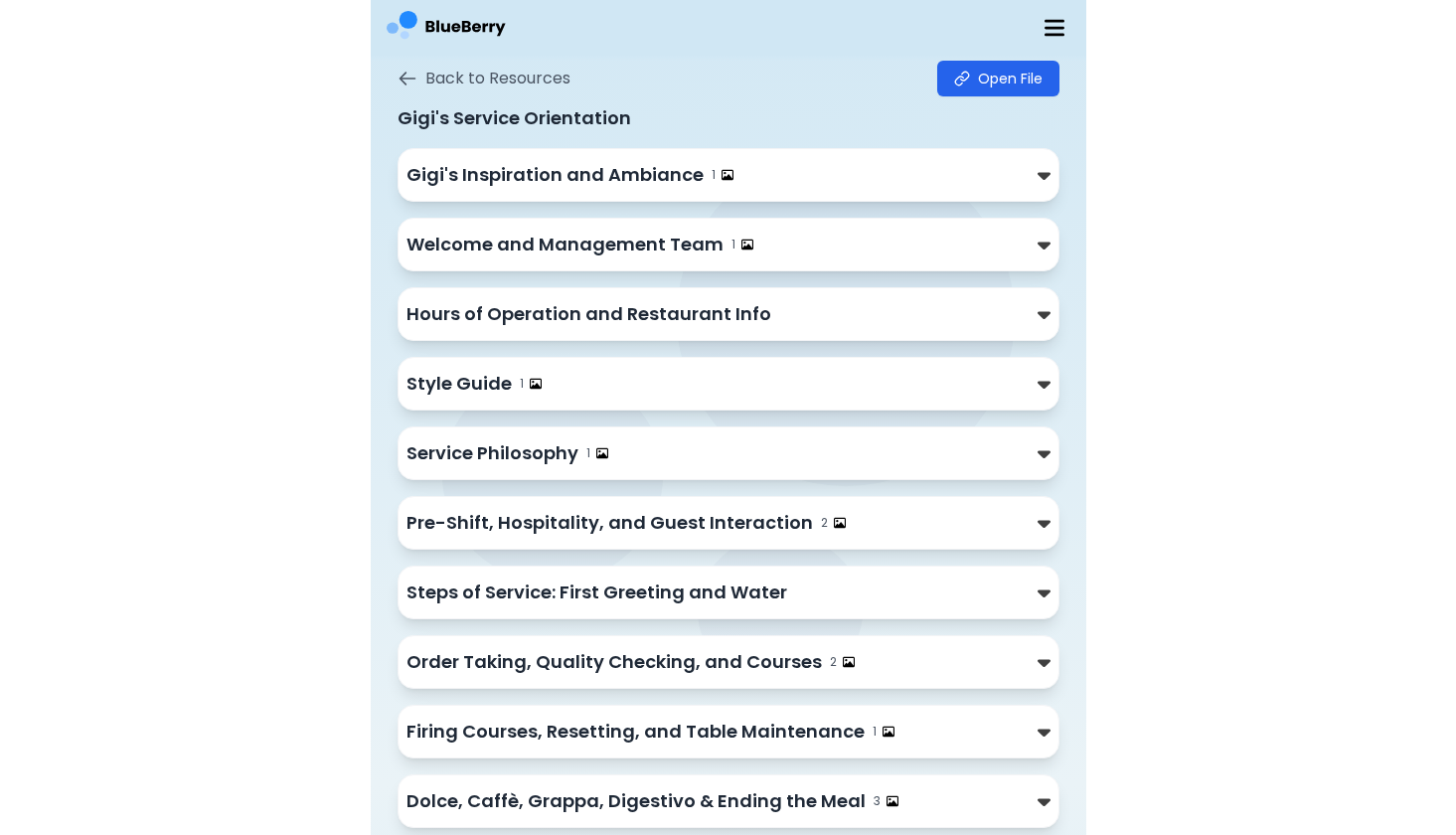 scroll, scrollTop: 85, scrollLeft: 0, axis: vertical 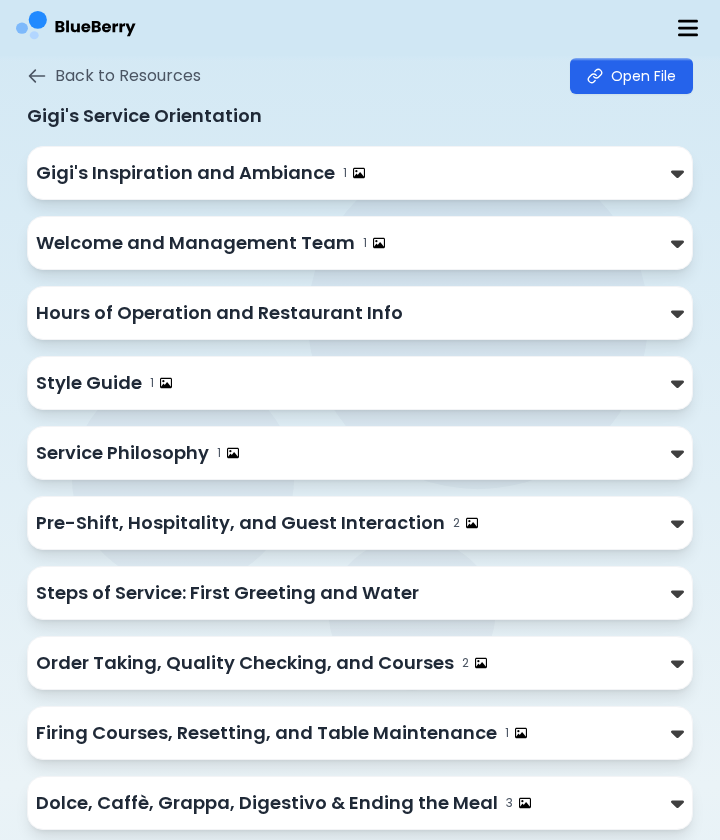 click on "Gigi's Inspiration and Ambiance" at bounding box center (185, 173) 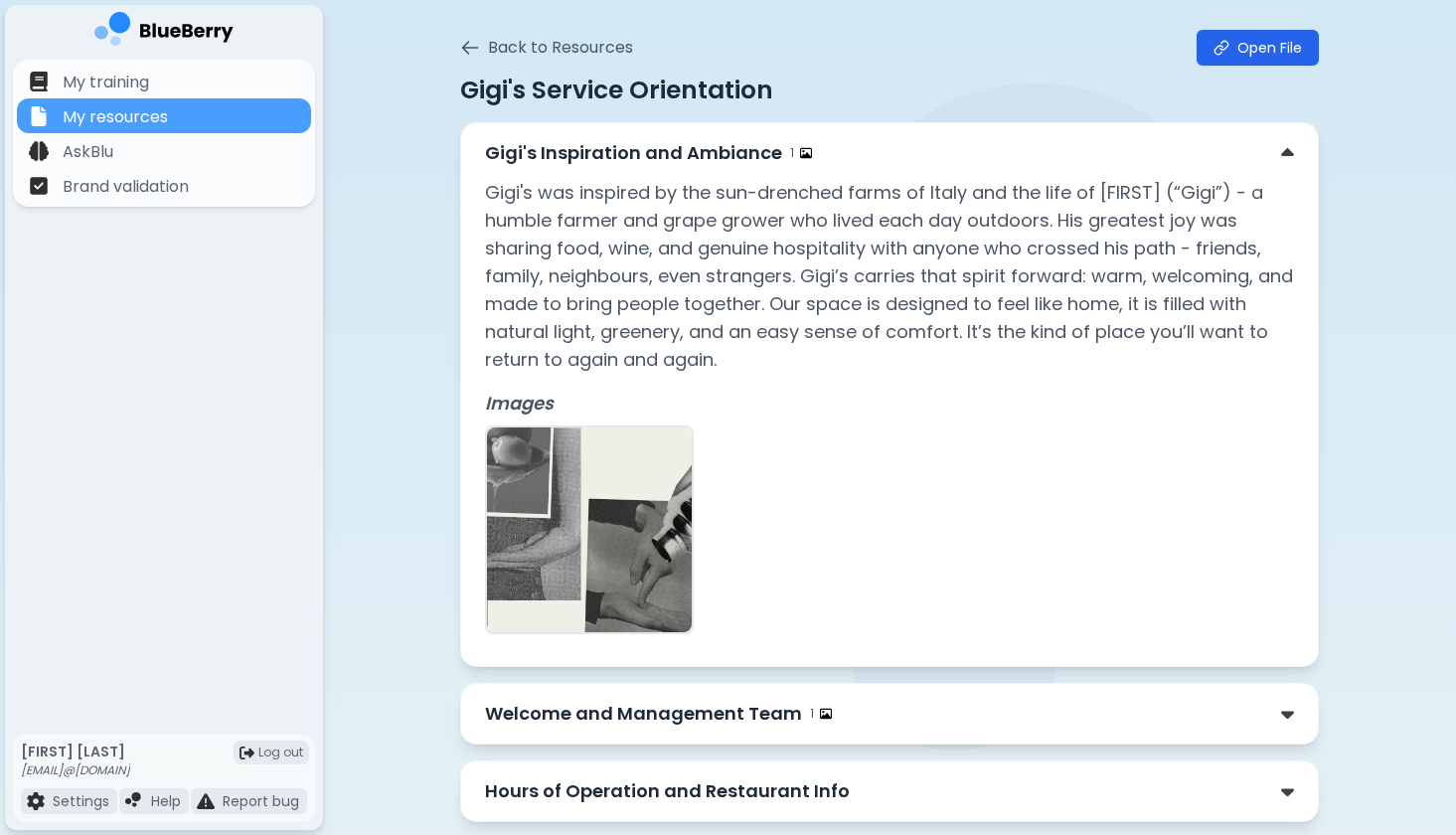 click on "[FIRST] Inspiration and Ambiance 1 [FIRST] was inspired by the sun-drenched farms of Italy and the life of [FIRST] (“Gigi”) - a humble farmer and grape grower who lived each day outdoors. His greatest joy was sharing food, wine, and genuine hospitality with anyone who crossed his path - friends, family, neighbours, even strangers. Gigi’s carries that spirit forward: warm, welcoming, and made to bring people together. Our space is designed to feel like home, it is filled with natural light, greenery, and an easy sense of comfort. It’s the kind of place you’ll want to return to again and again. Images" at bounding box center [890, 395] 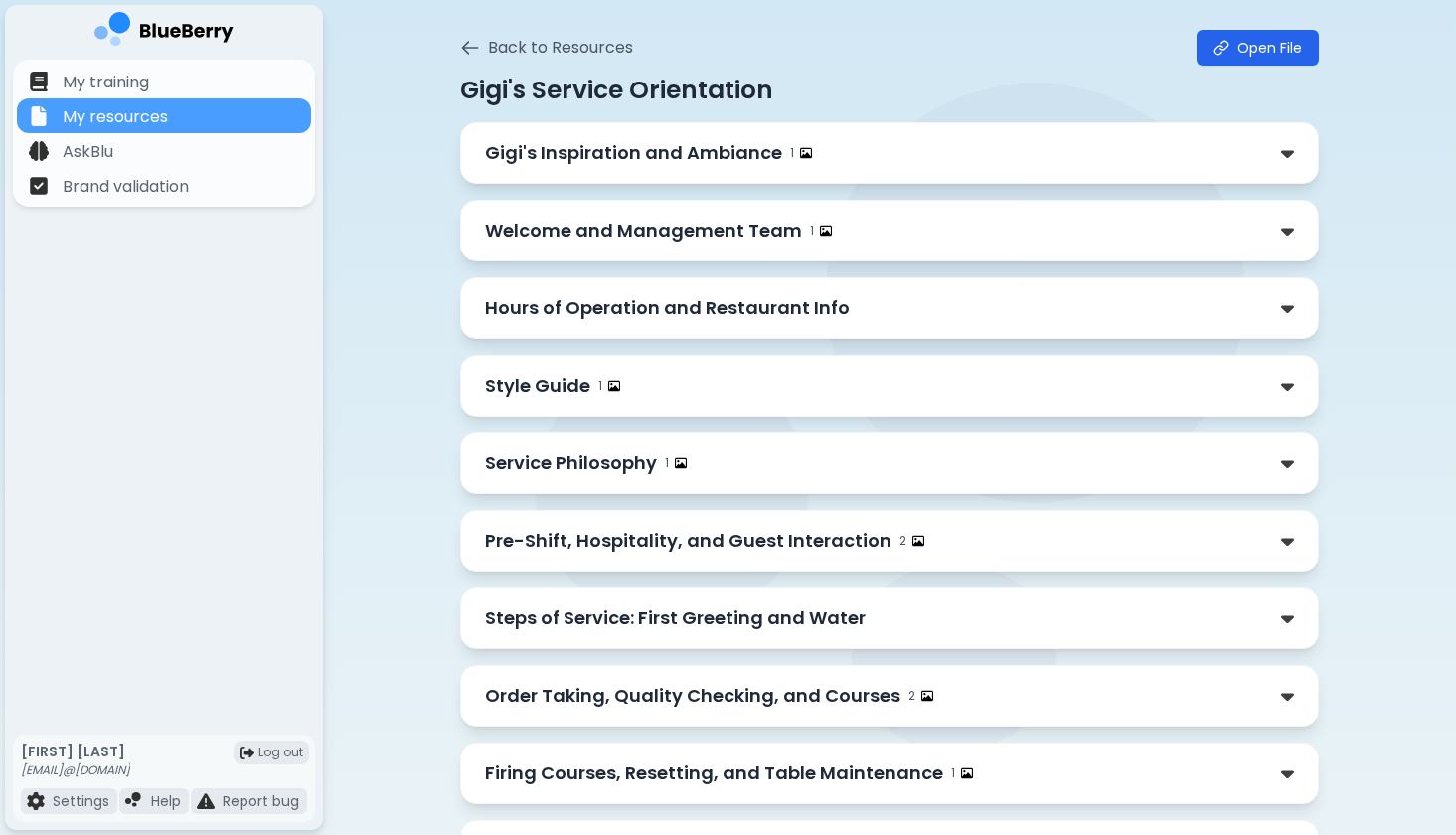 click on "Welcome and Management Team" at bounding box center [643, 231] 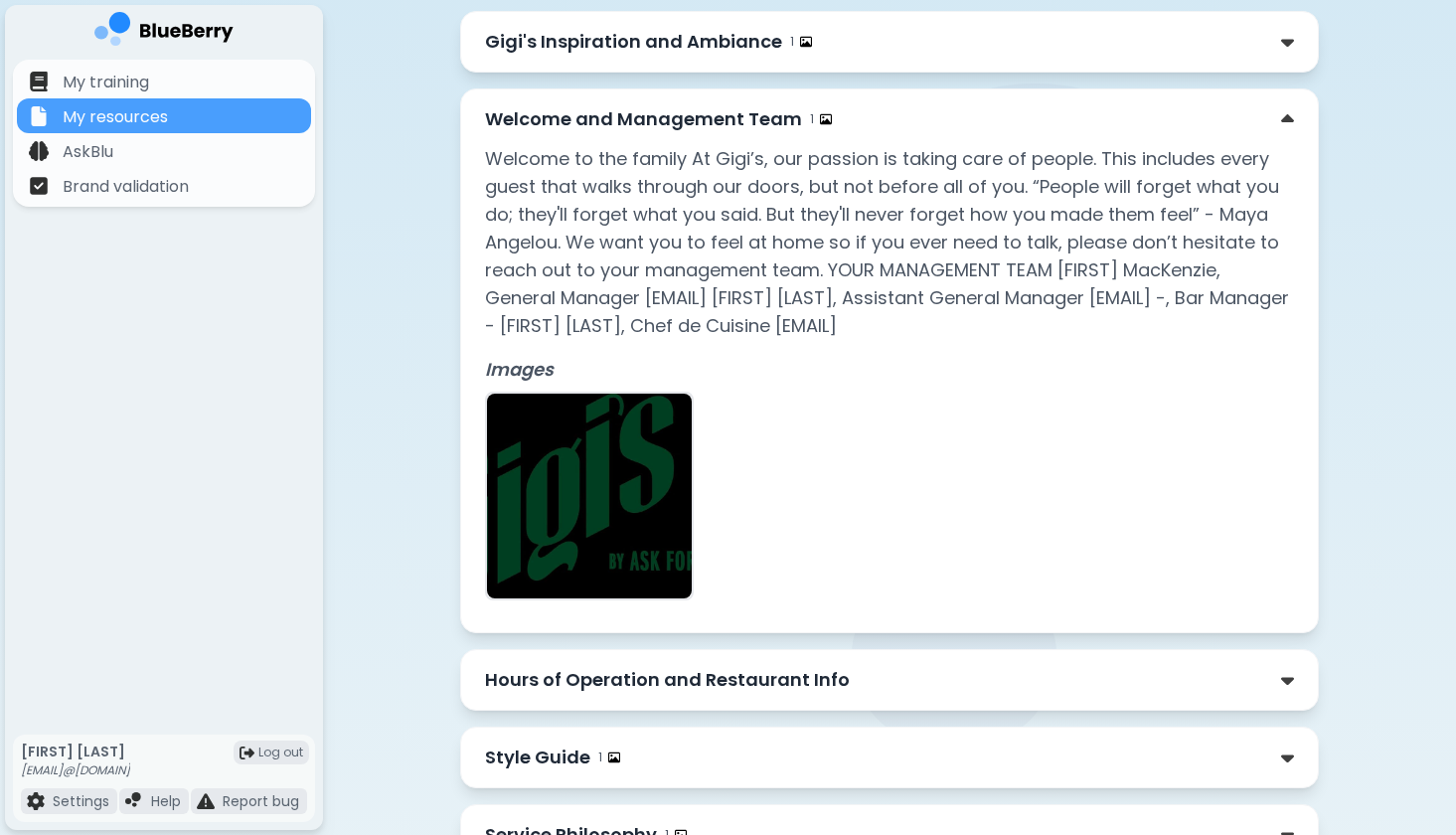 scroll, scrollTop: 192, scrollLeft: 0, axis: vertical 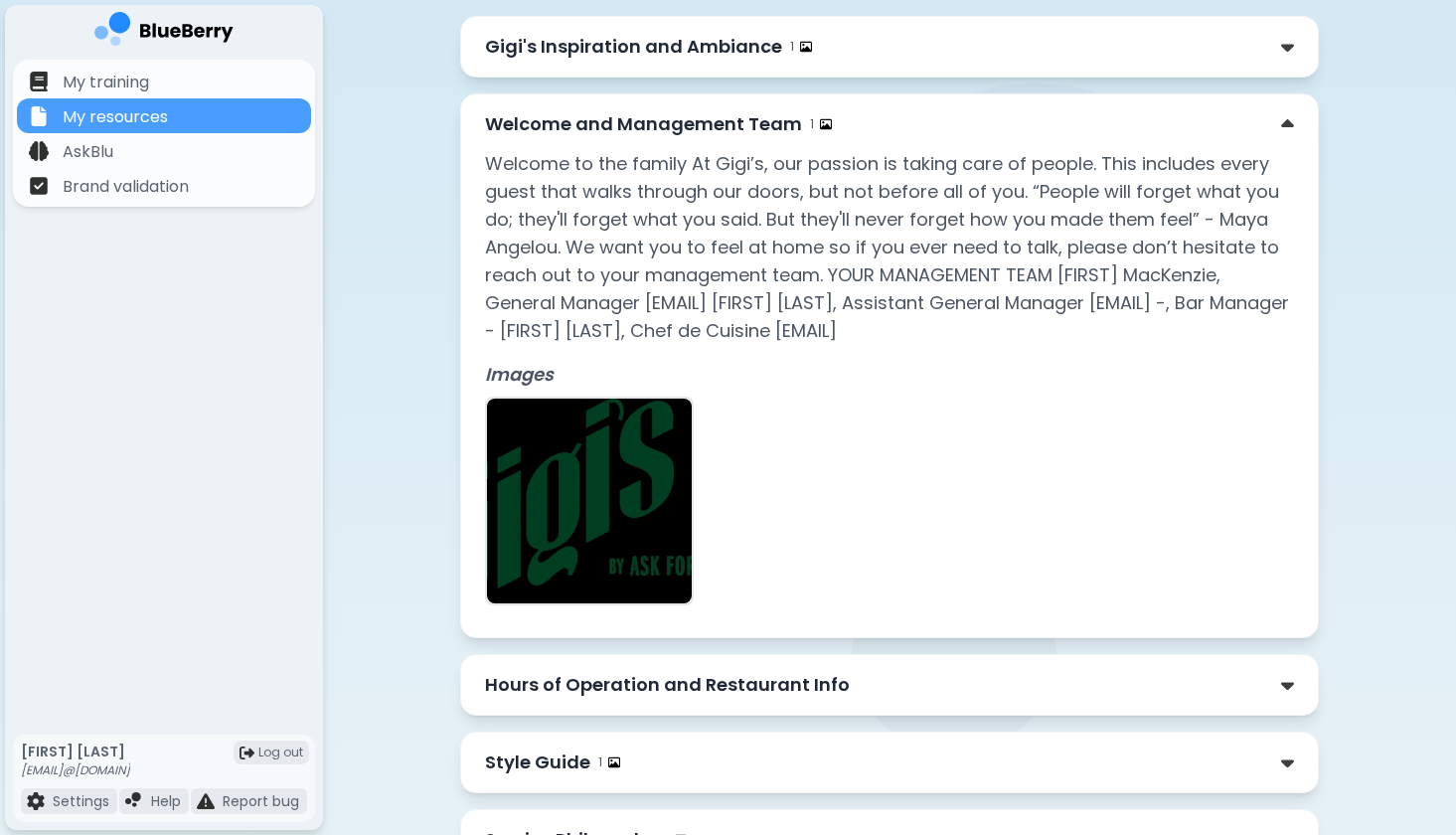 click on "Welcome and Management Team" at bounding box center [643, 124] 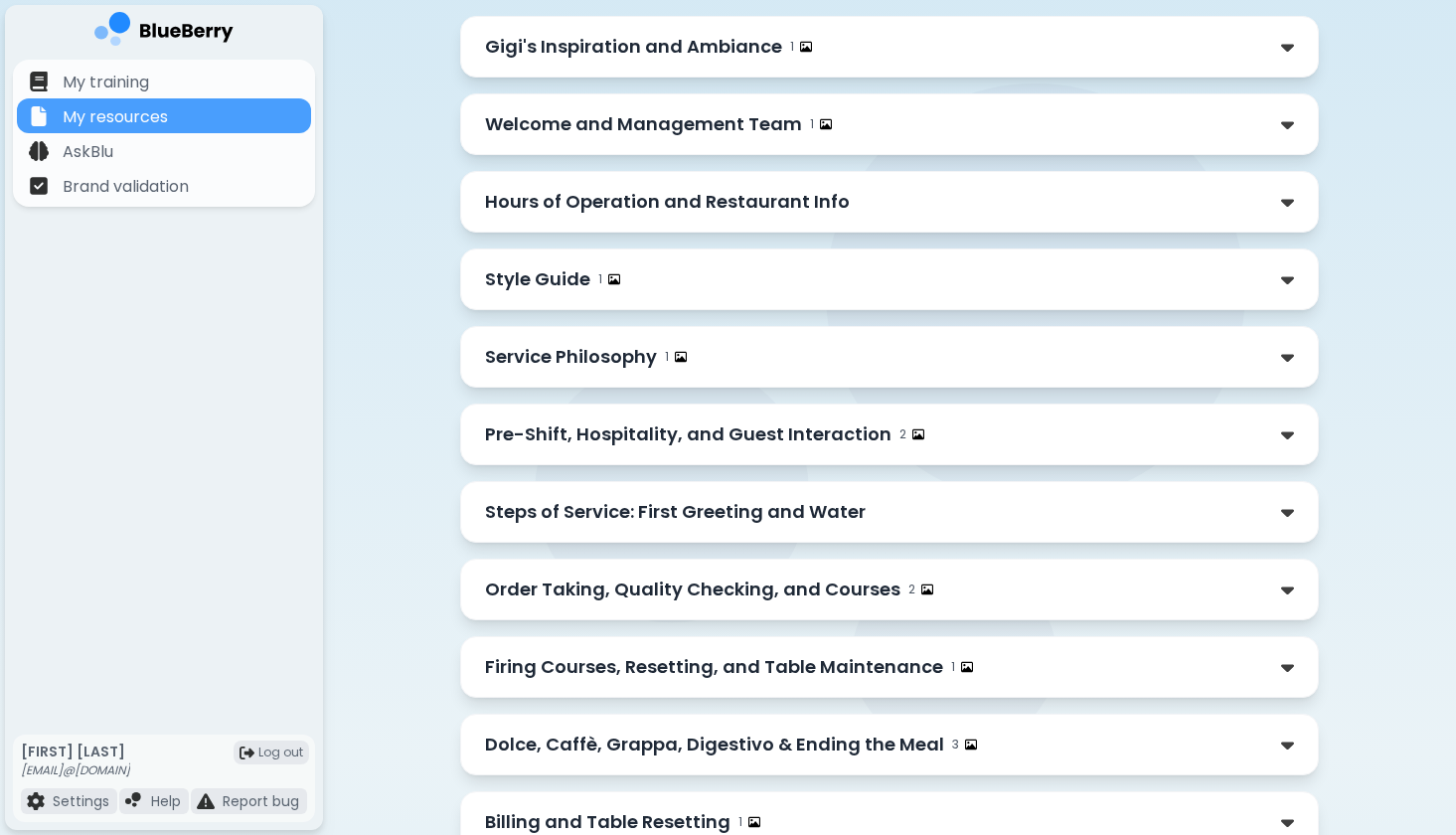 click on "Hours of Operation and Restaurant Info" at bounding box center [667, 202] 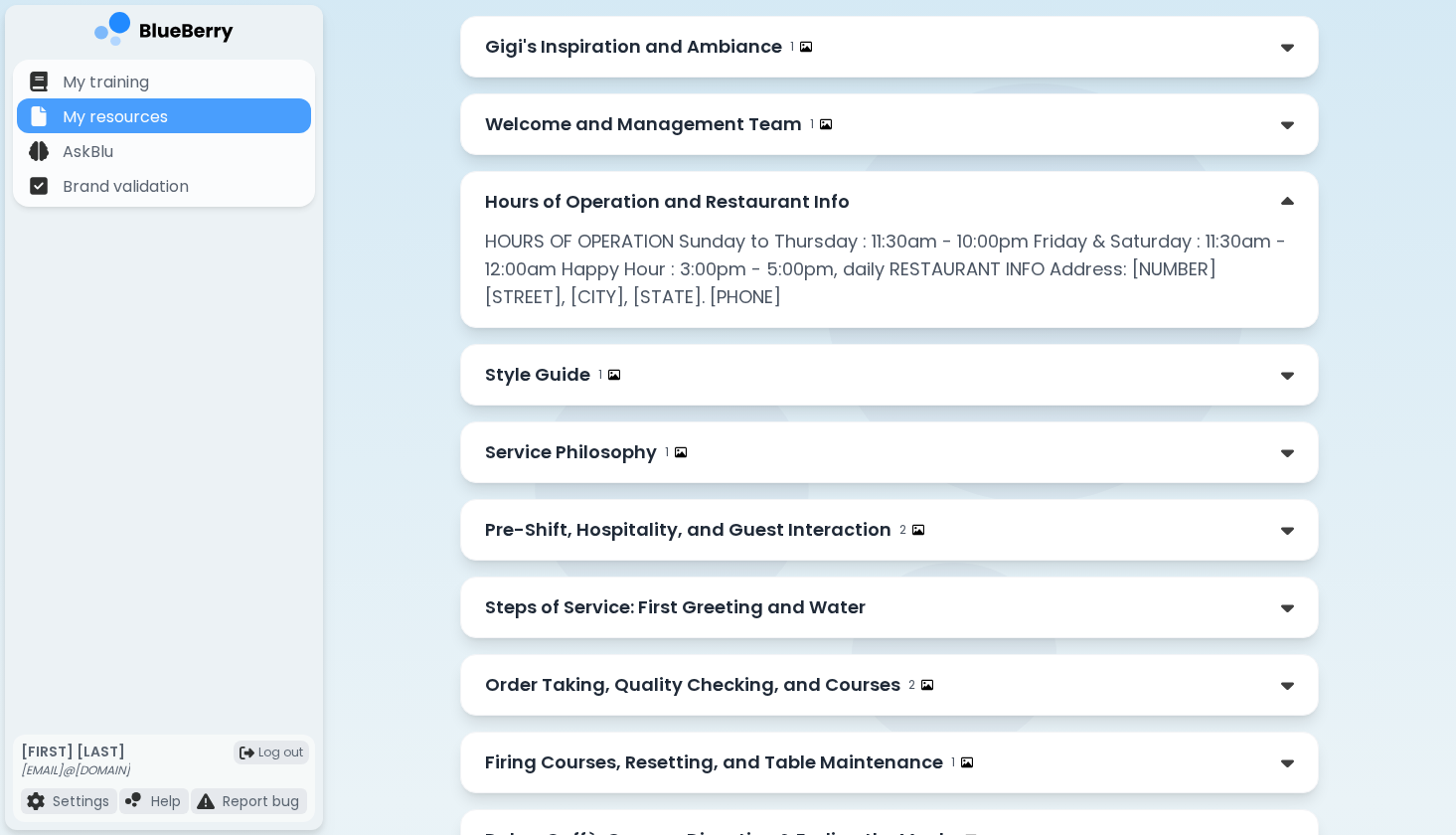 click on "Hours of Operation and Restaurant Info" at bounding box center [667, 202] 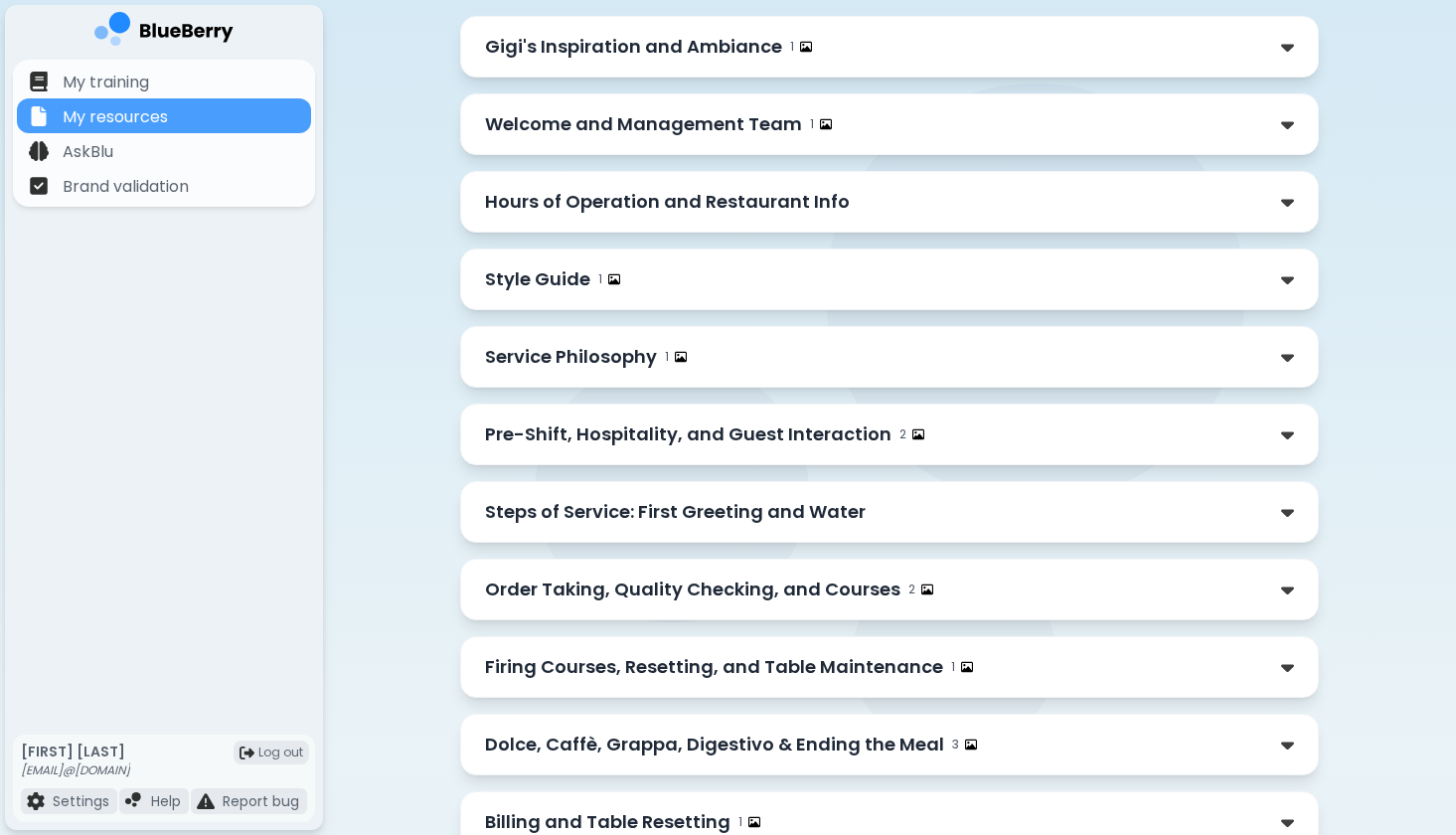 click on "Style Guide 1" at bounding box center [553, 279] 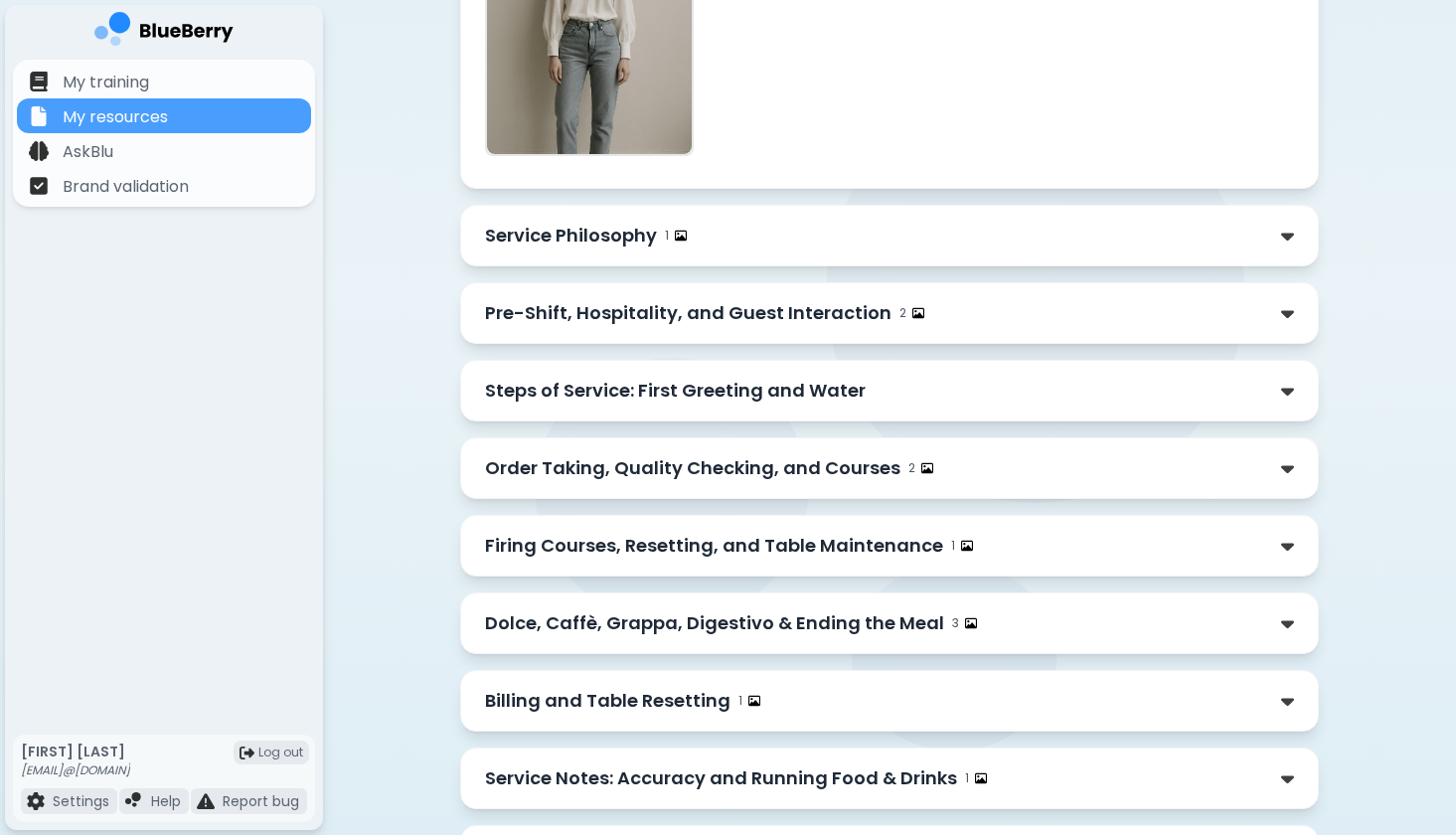 scroll, scrollTop: 1029, scrollLeft: 0, axis: vertical 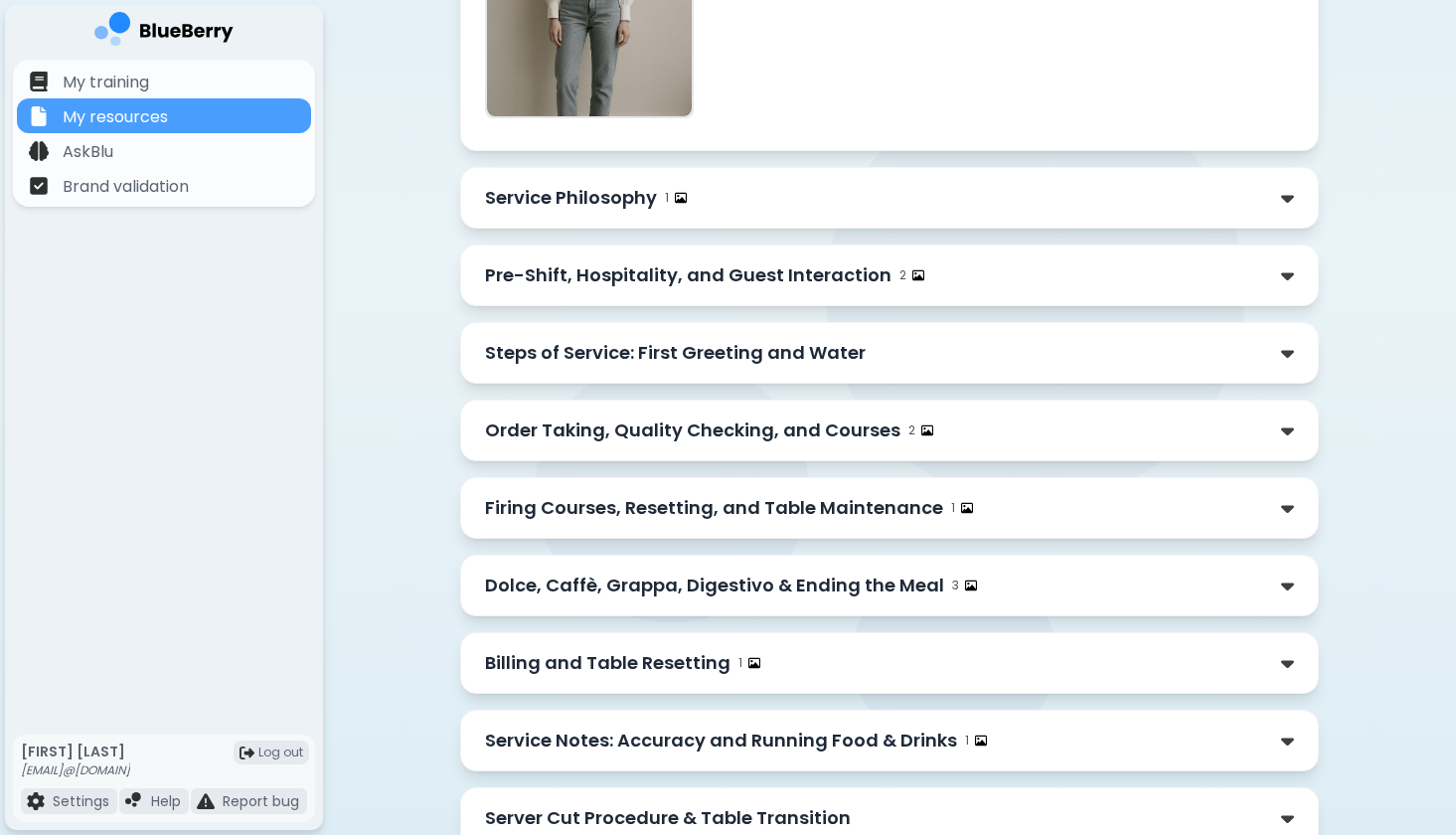 click on "Service Philosophy" at bounding box center (570, 198) 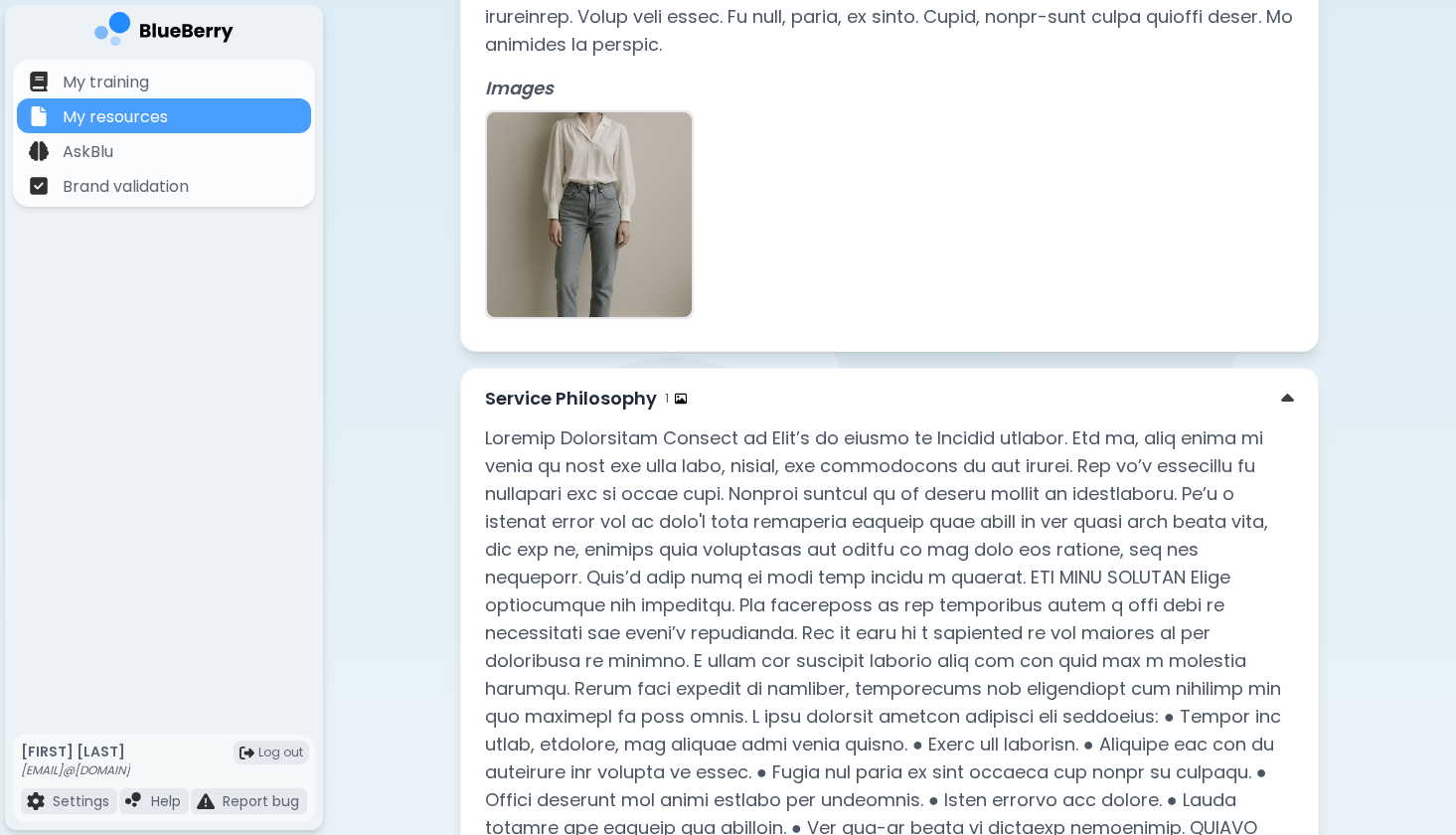 scroll, scrollTop: 739, scrollLeft: 0, axis: vertical 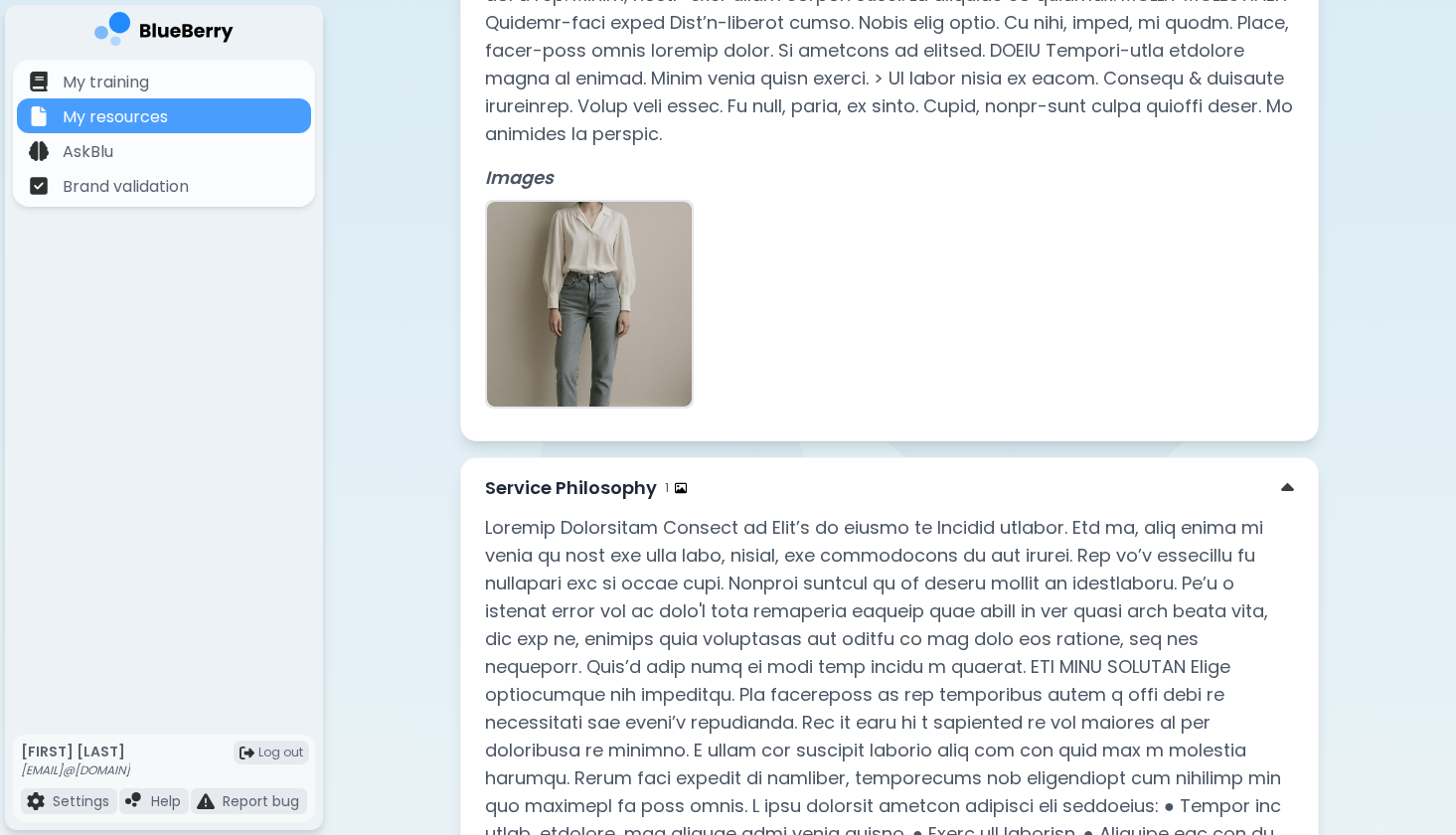 click on "Service Philosophy 1" at bounding box center (890, 488) 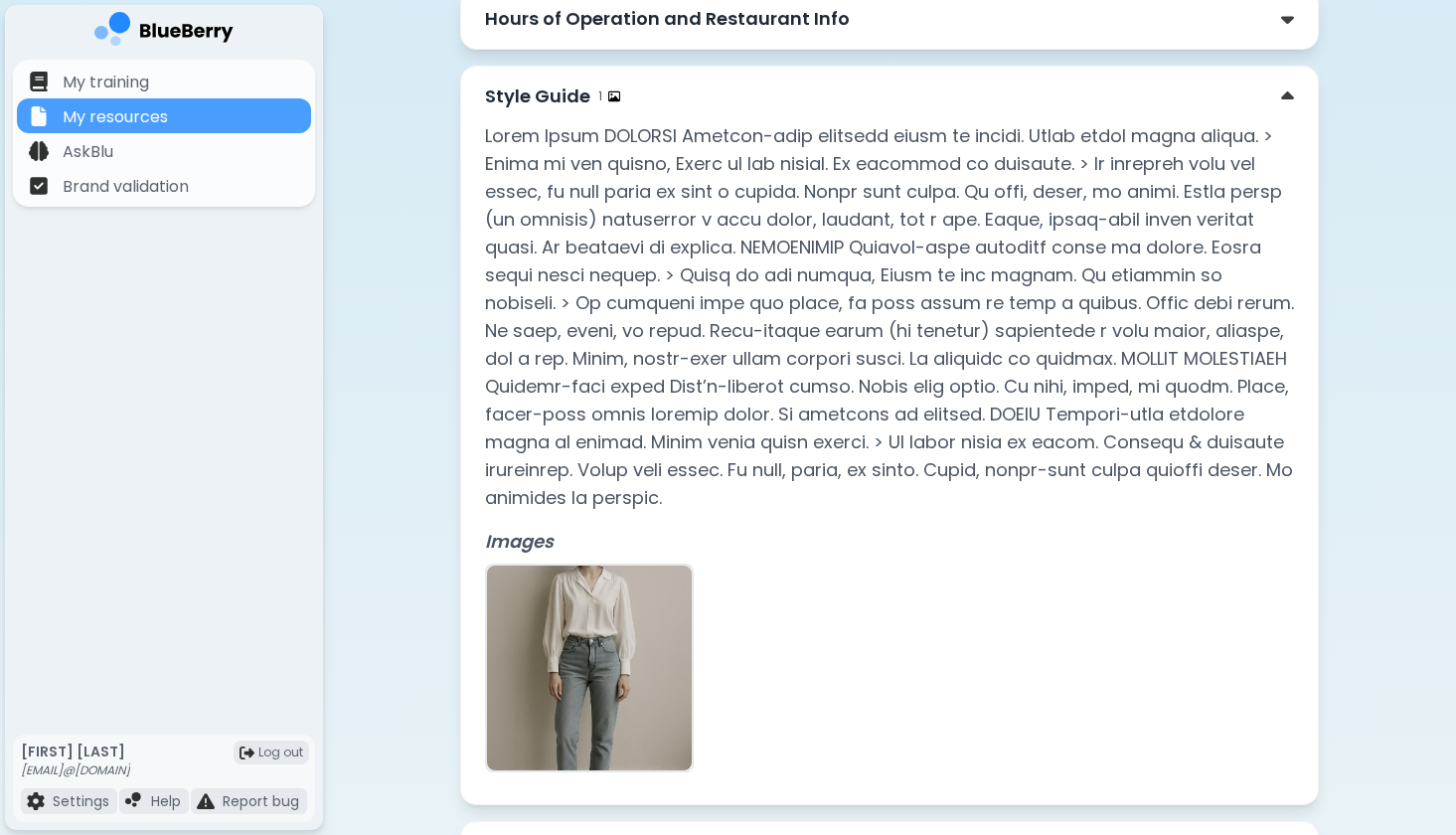 scroll, scrollTop: 184, scrollLeft: 0, axis: vertical 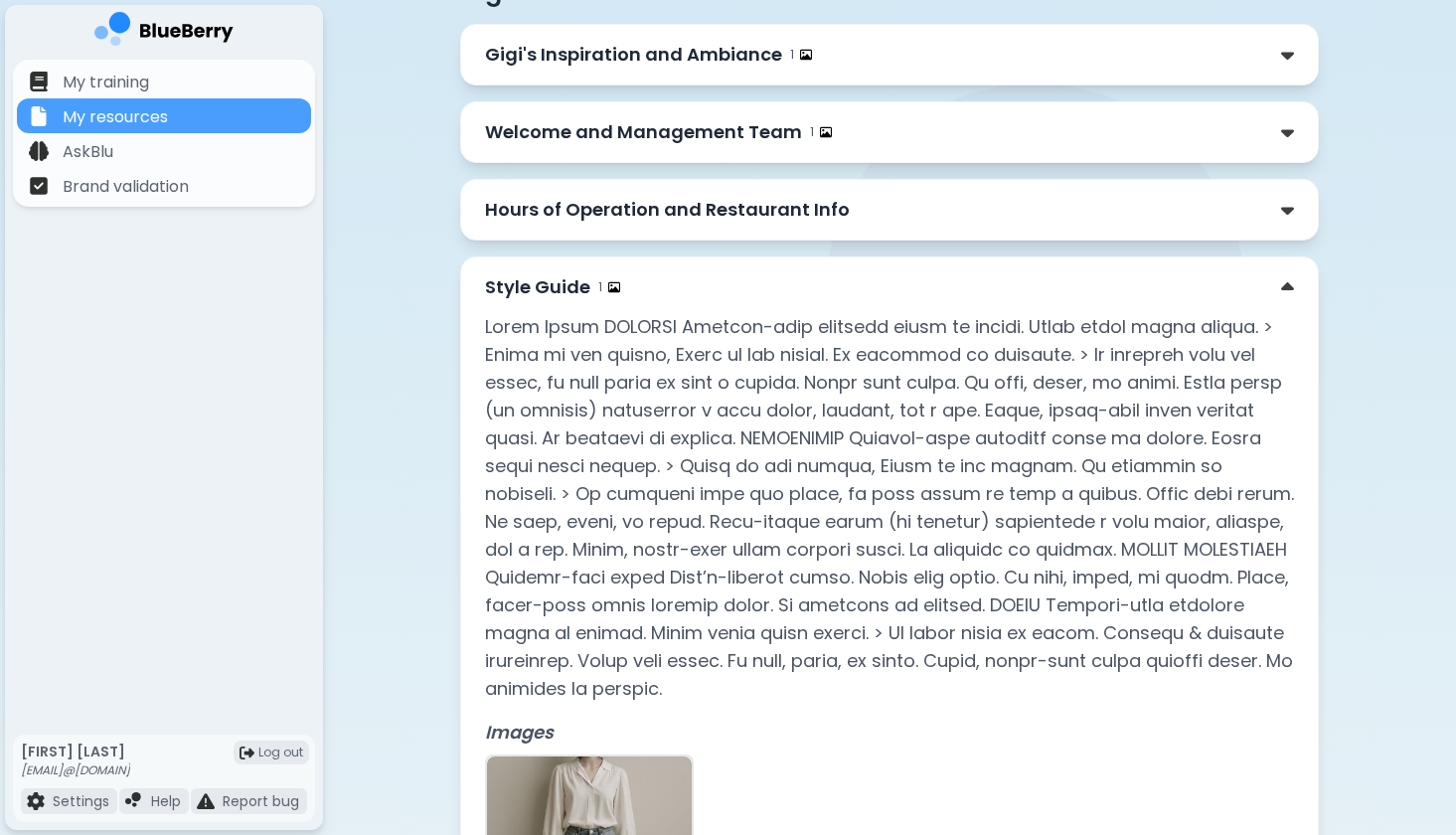 click on "Style Guide 1 Images" at bounding box center (890, 626) 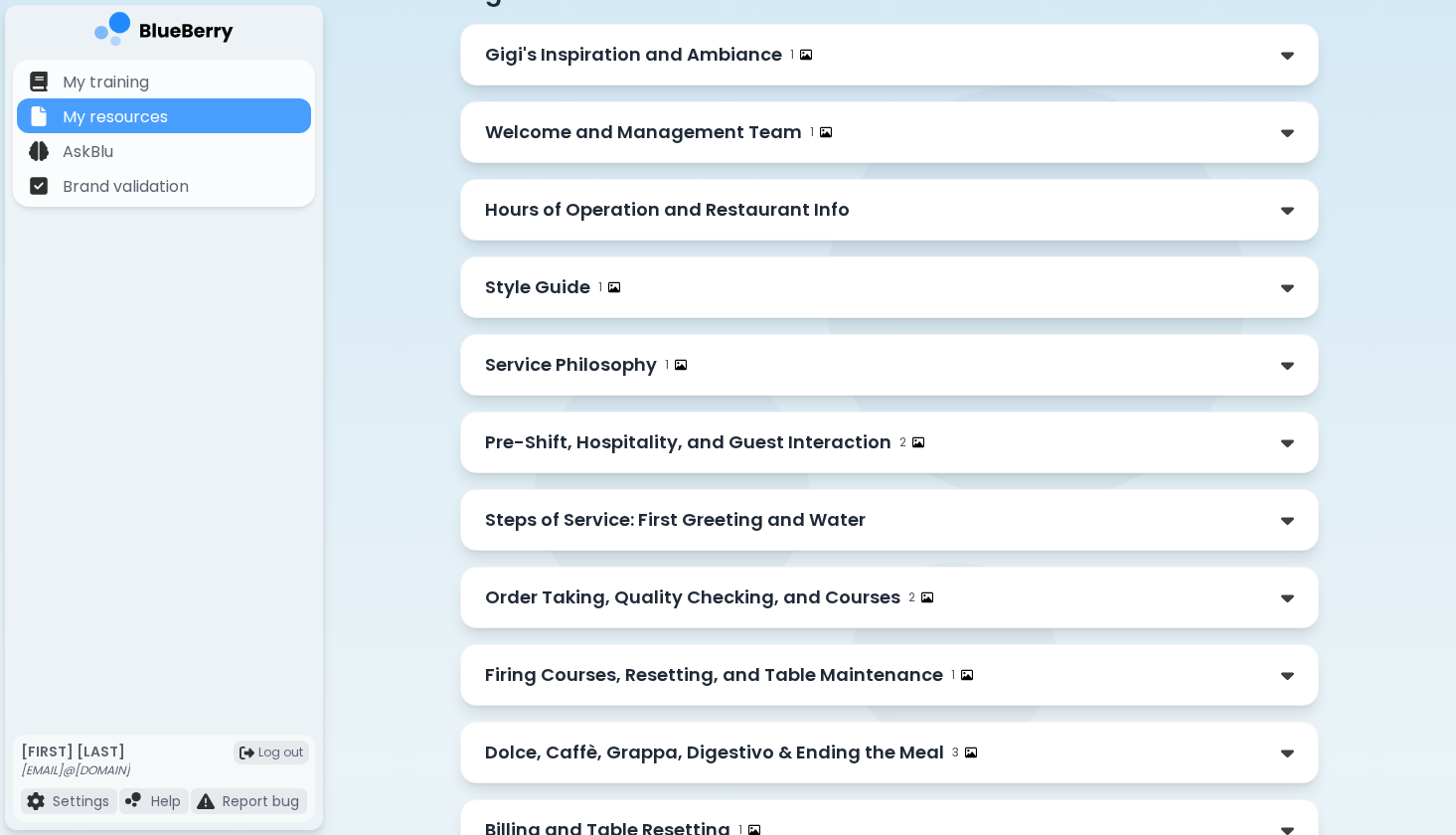click on "Pre-Shift, Hospitality, and Guest Interaction" at bounding box center (688, 442) 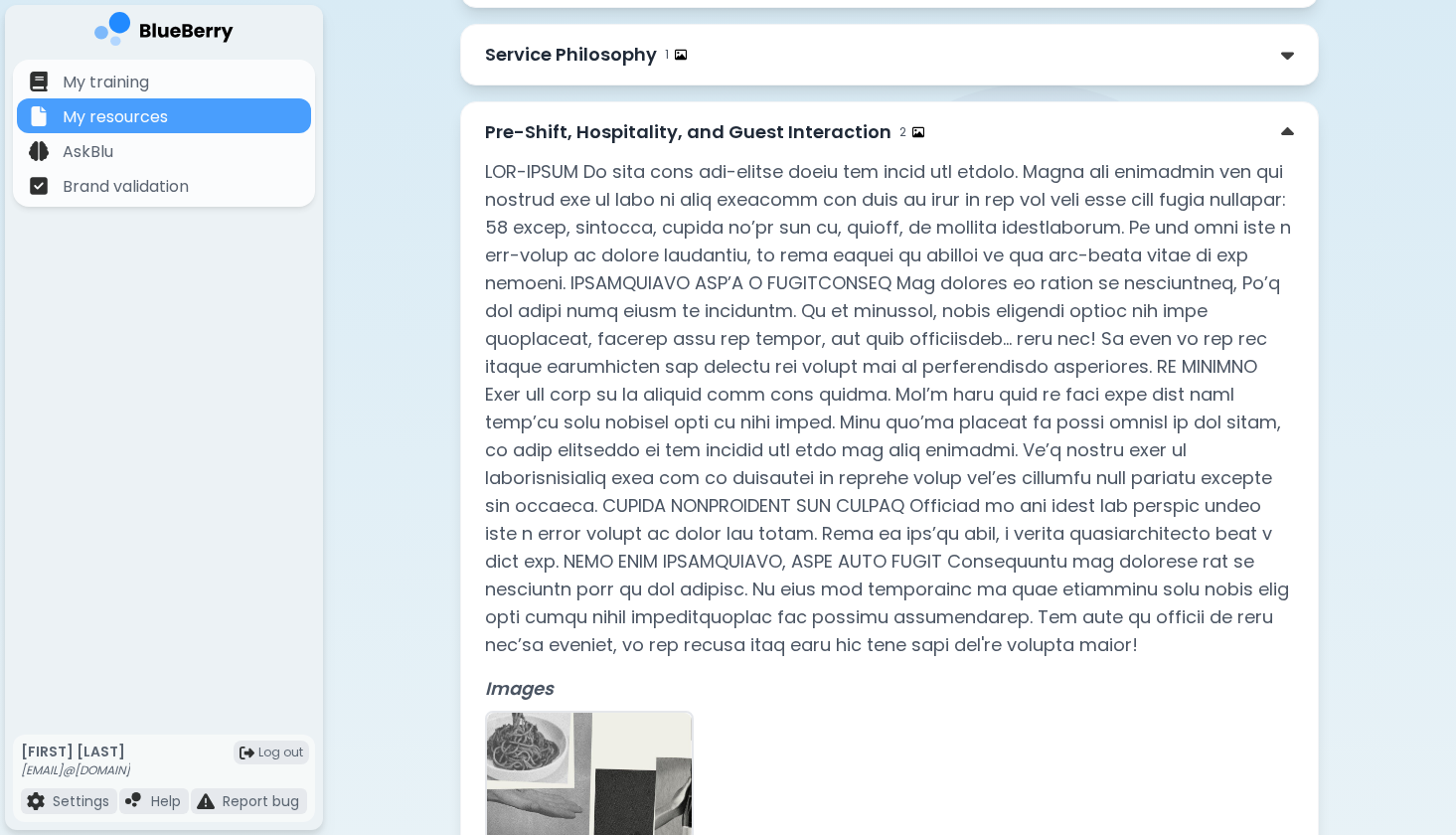 scroll, scrollTop: 416, scrollLeft: 0, axis: vertical 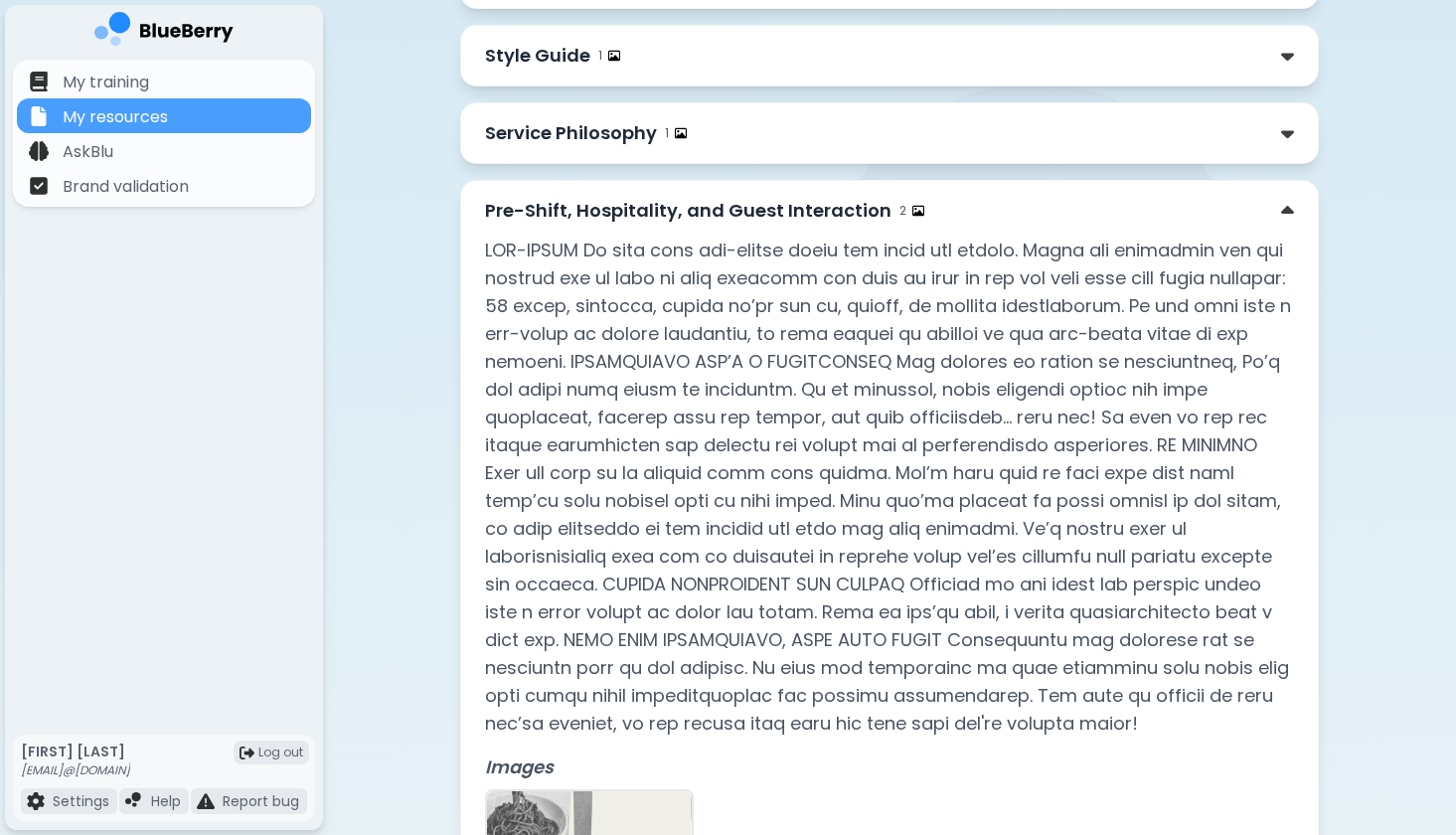 click on "Pre-Shift, Hospitality, and Guest Interaction" at bounding box center [688, 211] 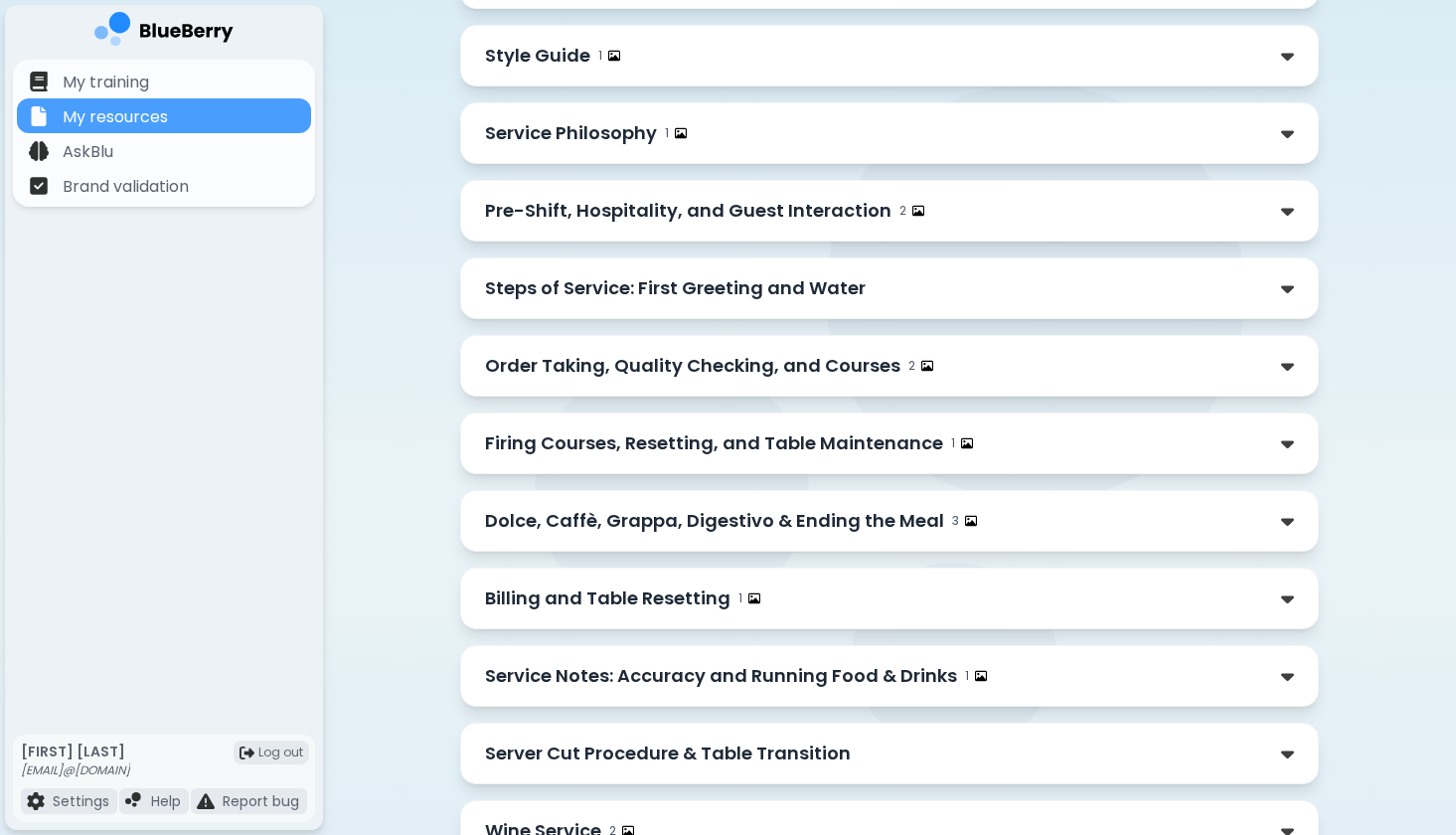 click on "Steps of Service: First Greeting and Water" at bounding box center (675, 288) 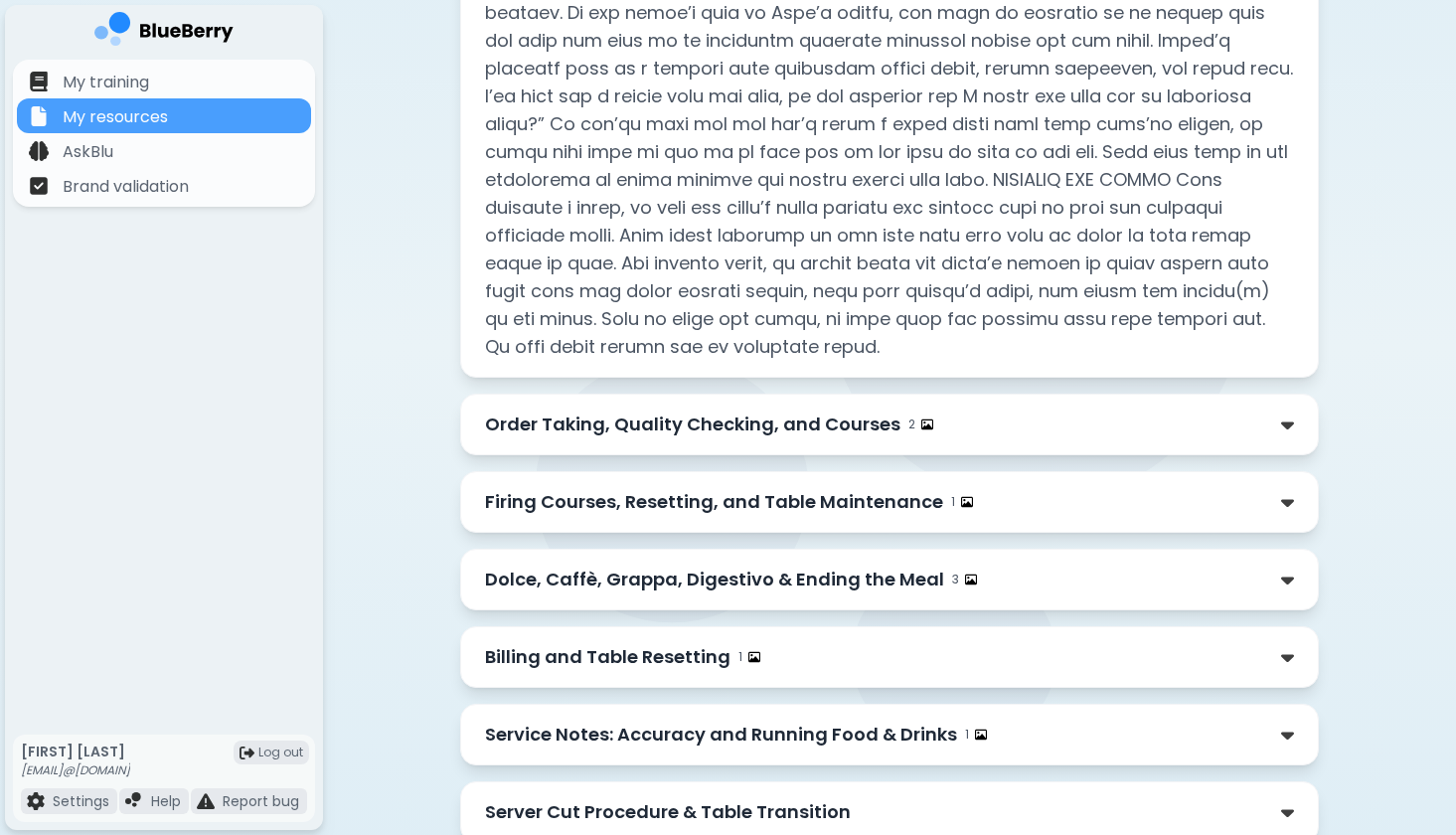 scroll, scrollTop: 880, scrollLeft: 0, axis: vertical 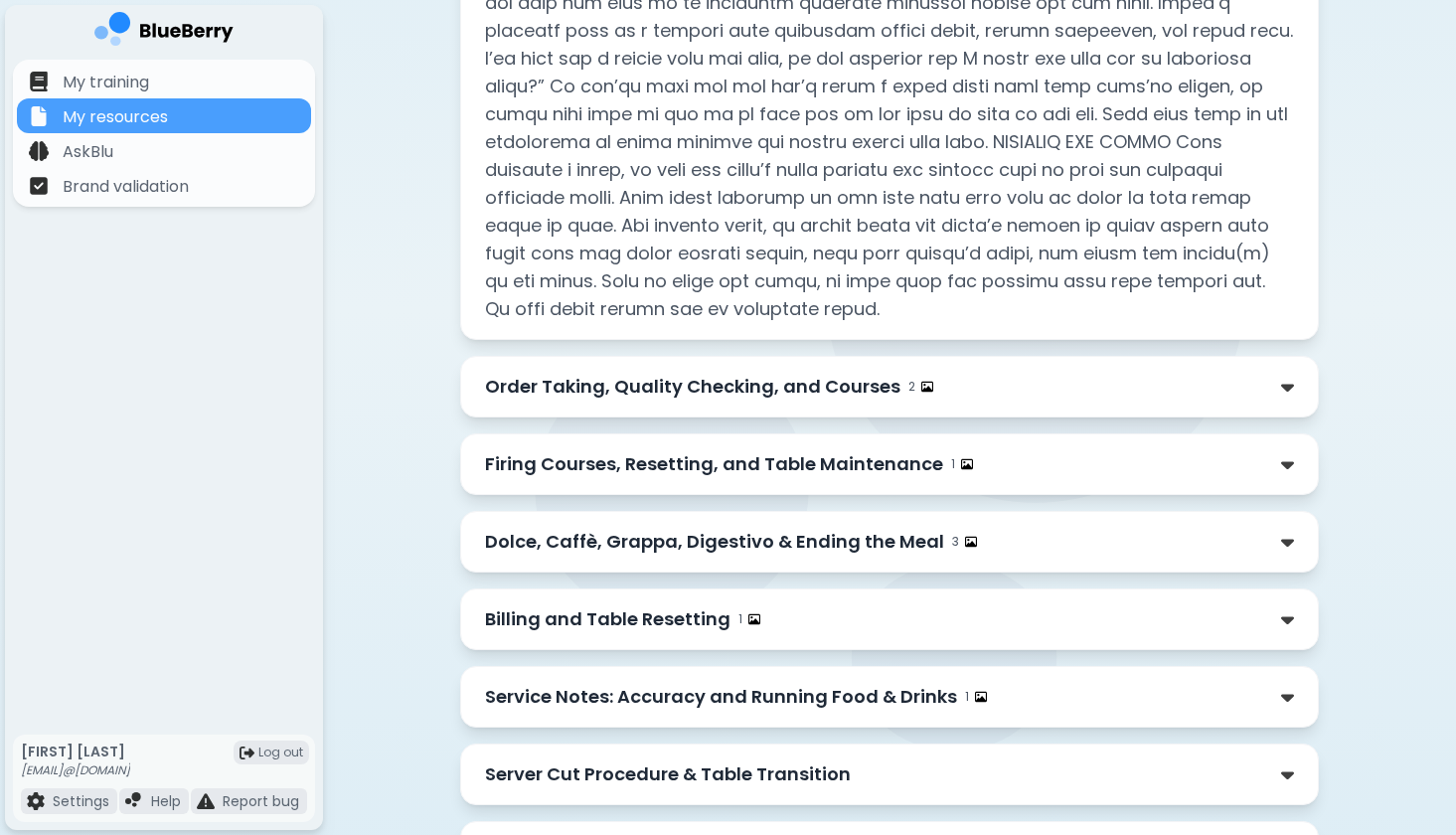 click on "Order Taking, Quality Checking, and Courses" at bounding box center [693, 387] 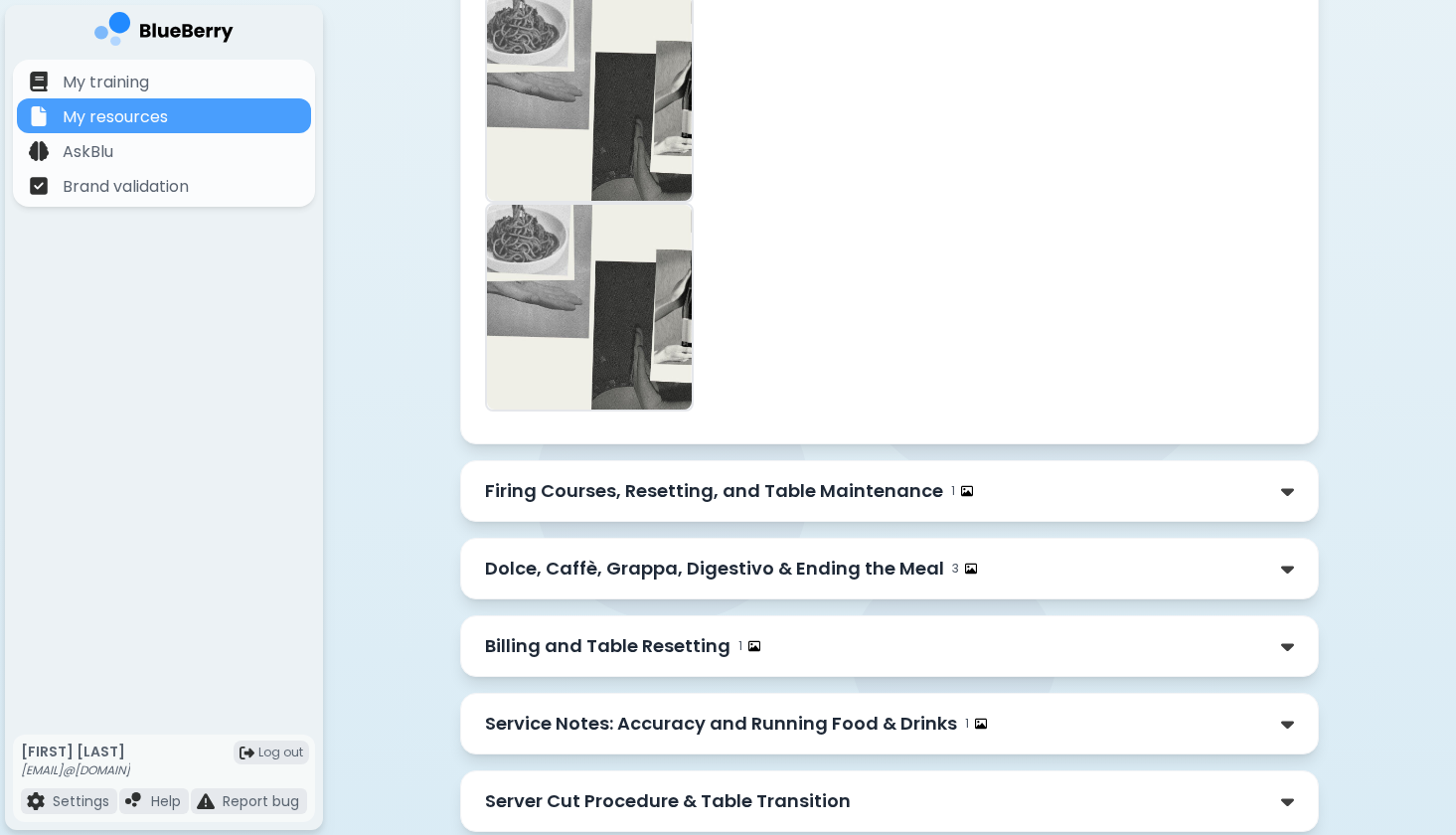 scroll, scrollTop: 1975, scrollLeft: 0, axis: vertical 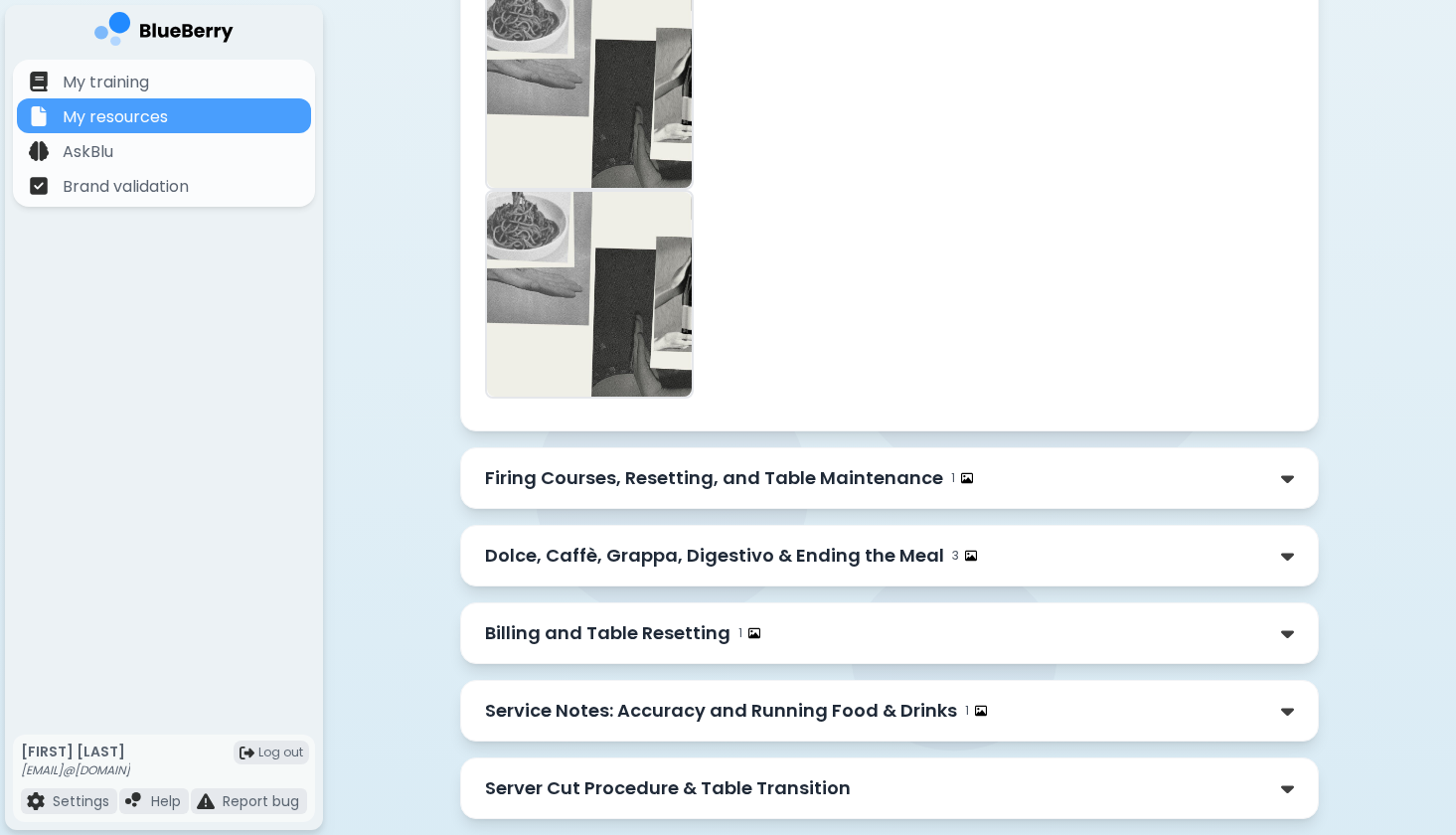 click on "Firing Courses, Resetting, and Table Maintenance" at bounding box center (714, 478) 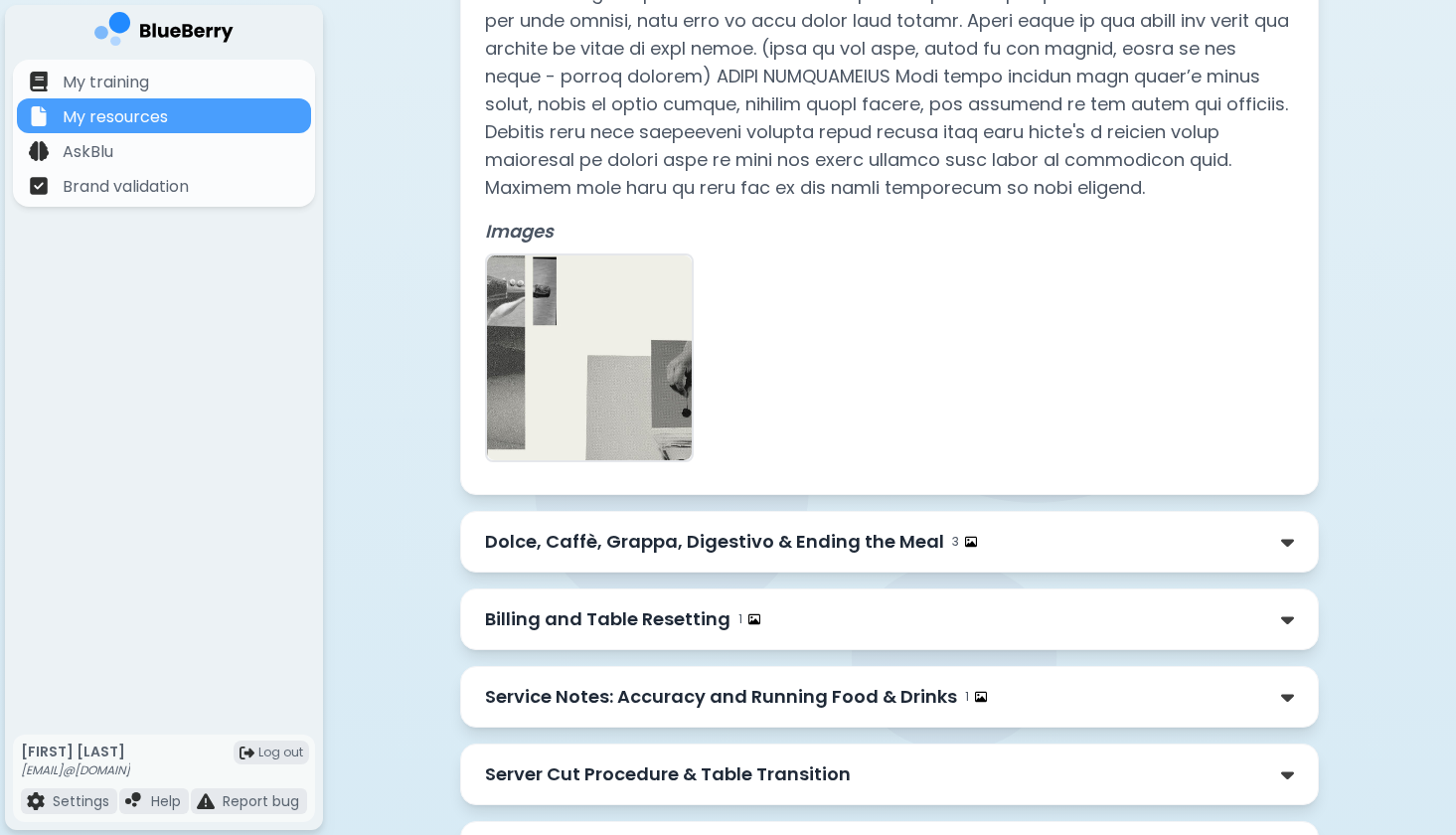 scroll, scrollTop: 2840, scrollLeft: 0, axis: vertical 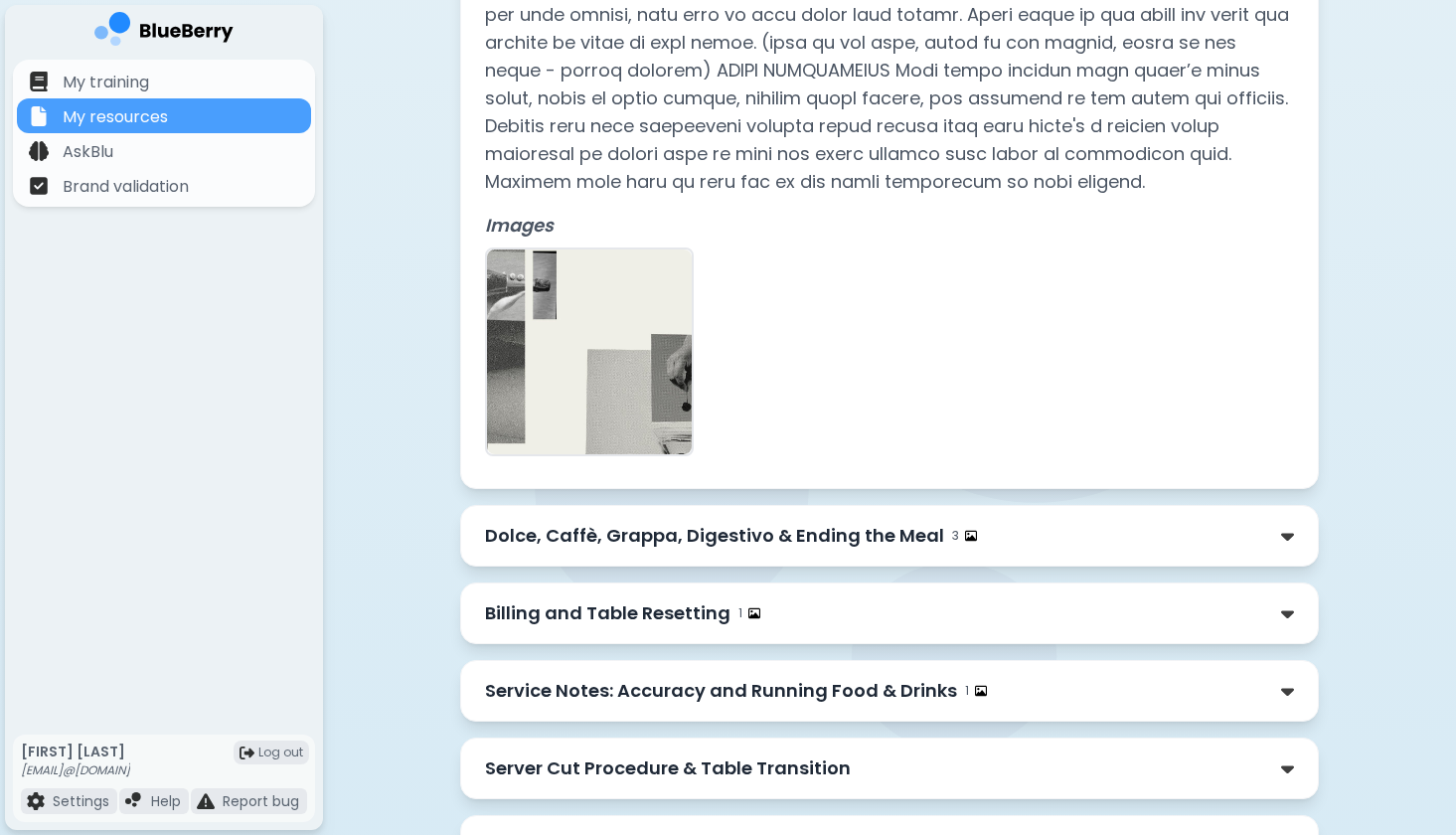 click on "Dolce, Caffè, Grappa, Digestivo & Ending the Meal" at bounding box center (715, 536) 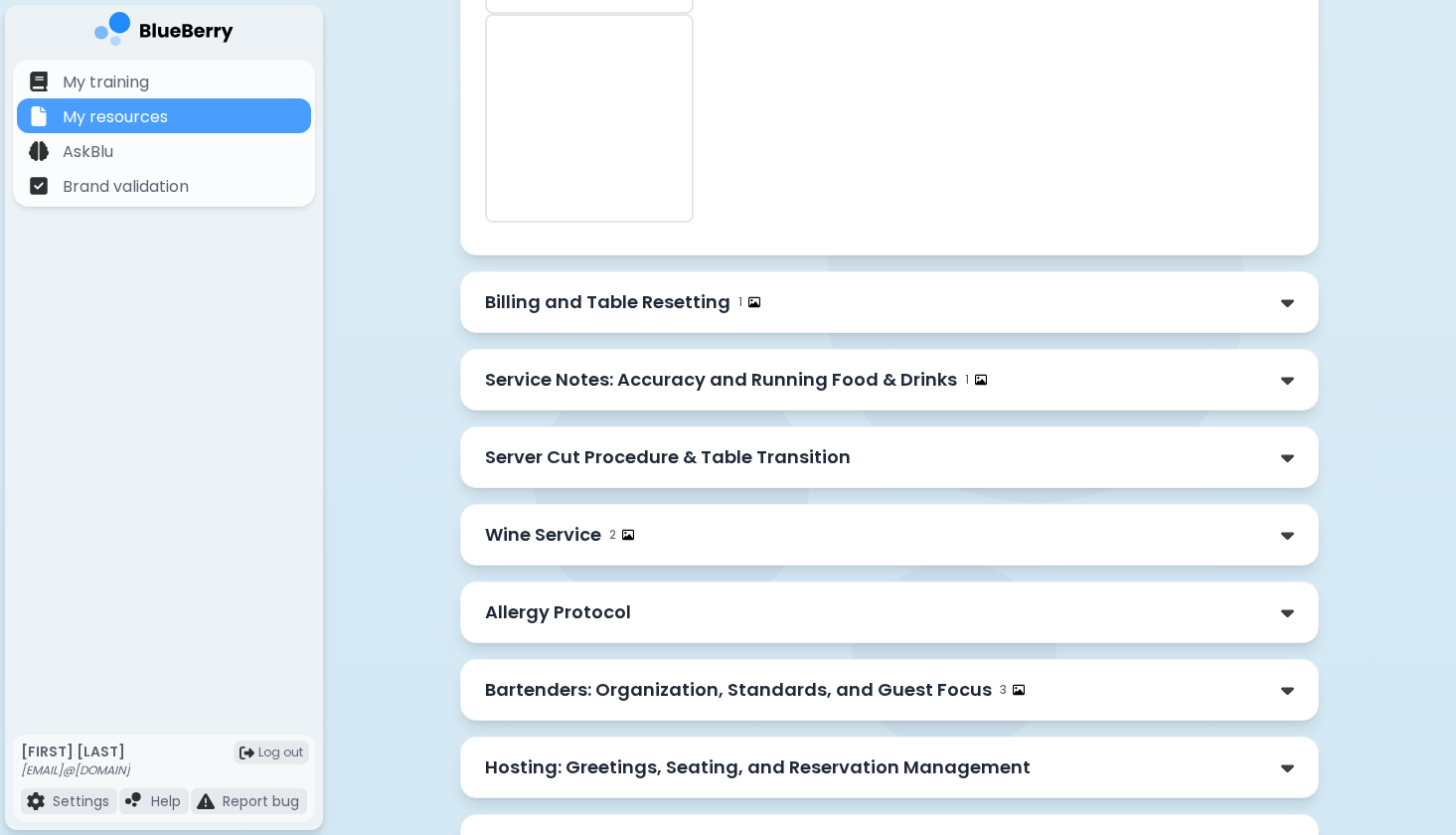 scroll, scrollTop: 4167, scrollLeft: 0, axis: vertical 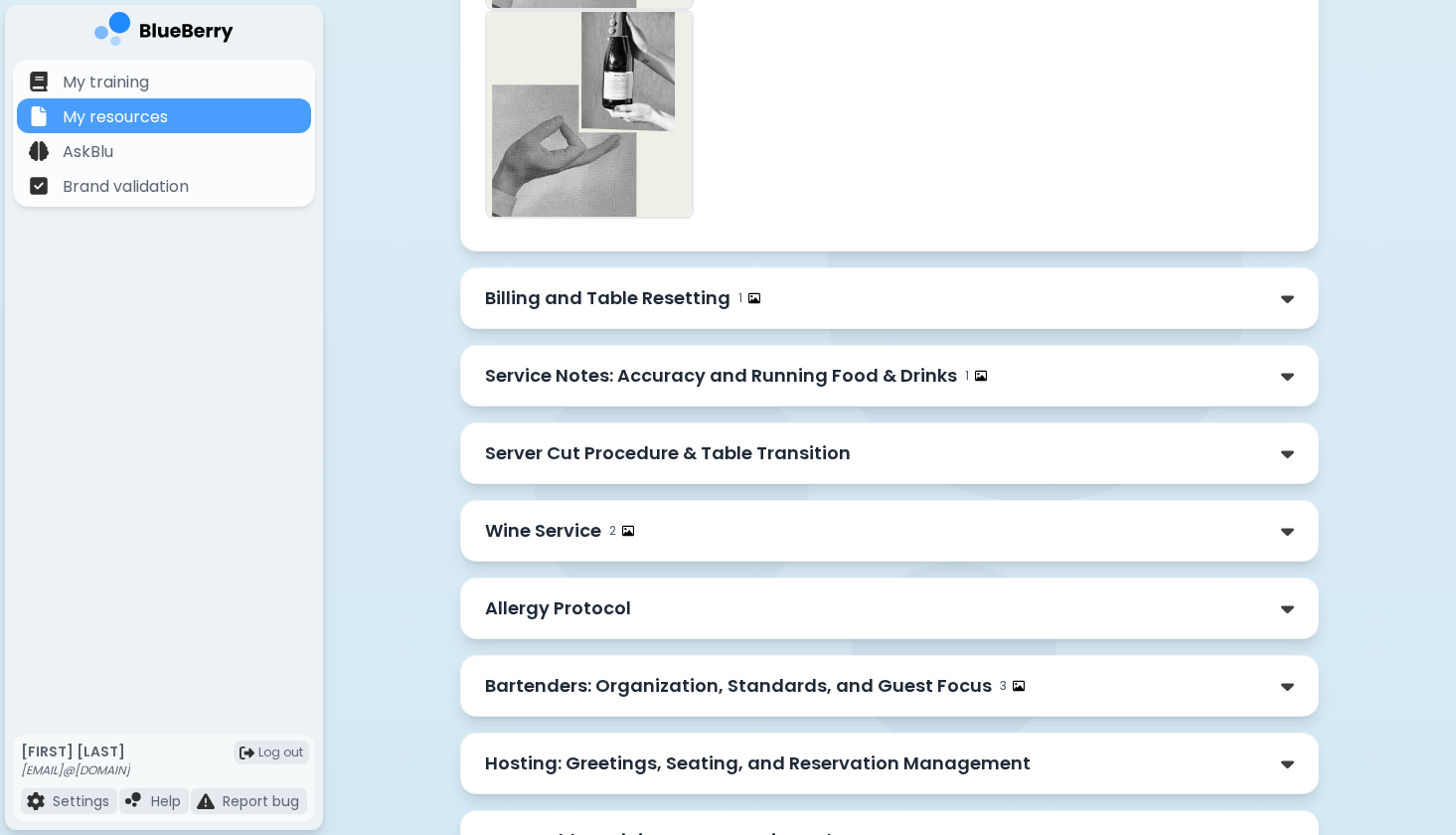 click on "Billing and Table Resetting" at bounding box center (607, 298) 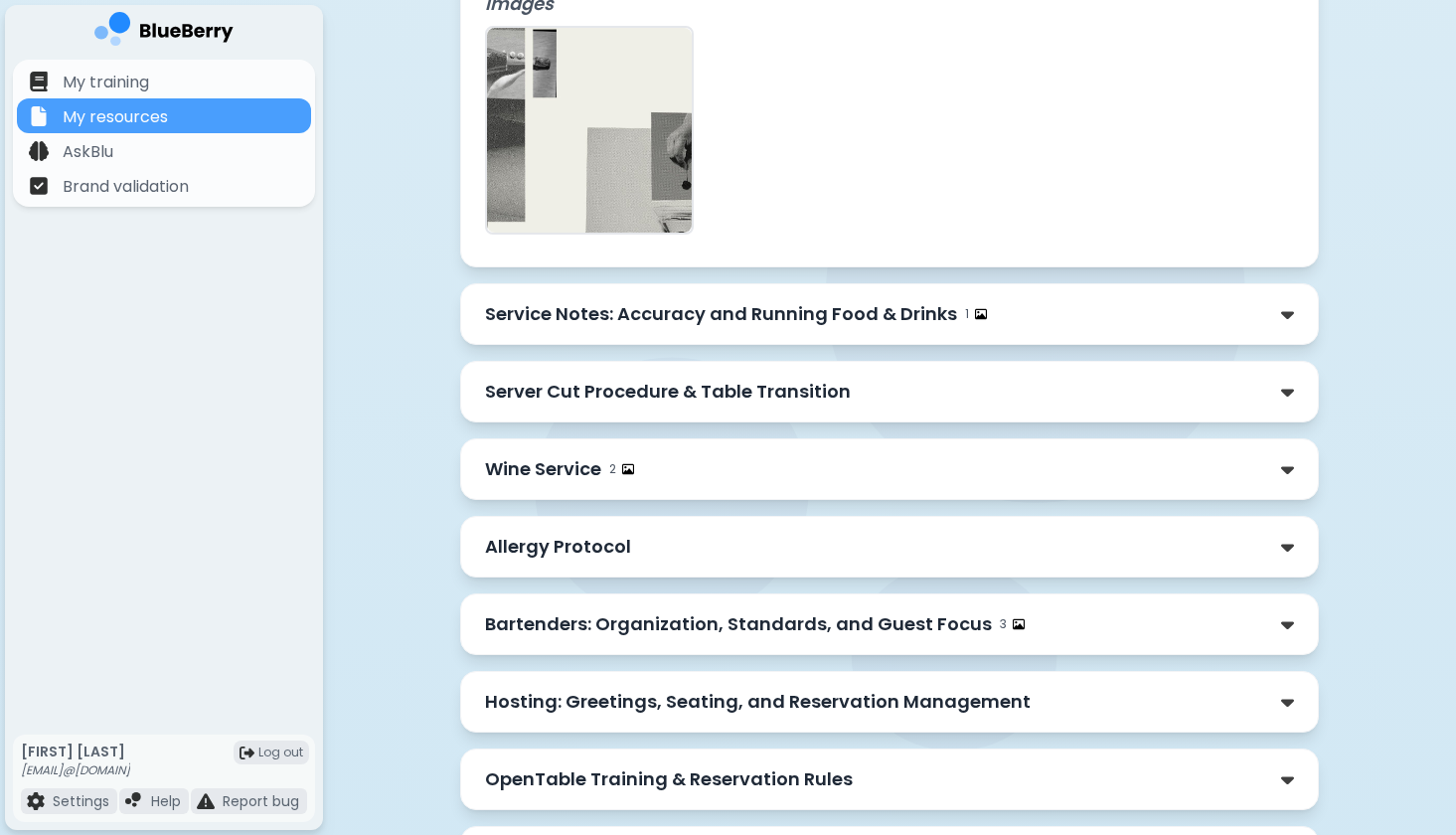 scroll, scrollTop: 5096, scrollLeft: 0, axis: vertical 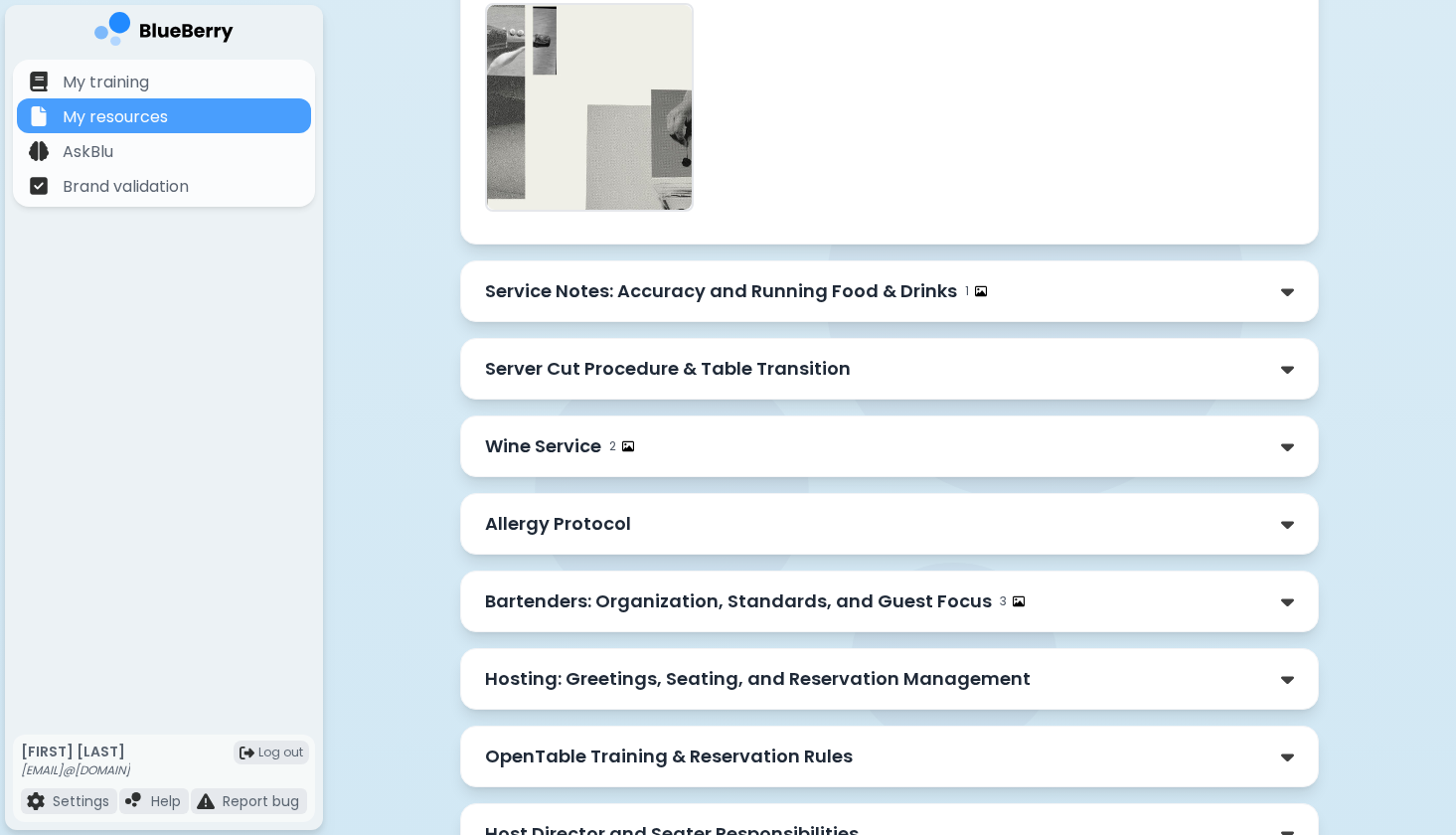 click on "Service Notes: Accuracy and Running Food & Drinks 1" at bounding box center [890, 291] 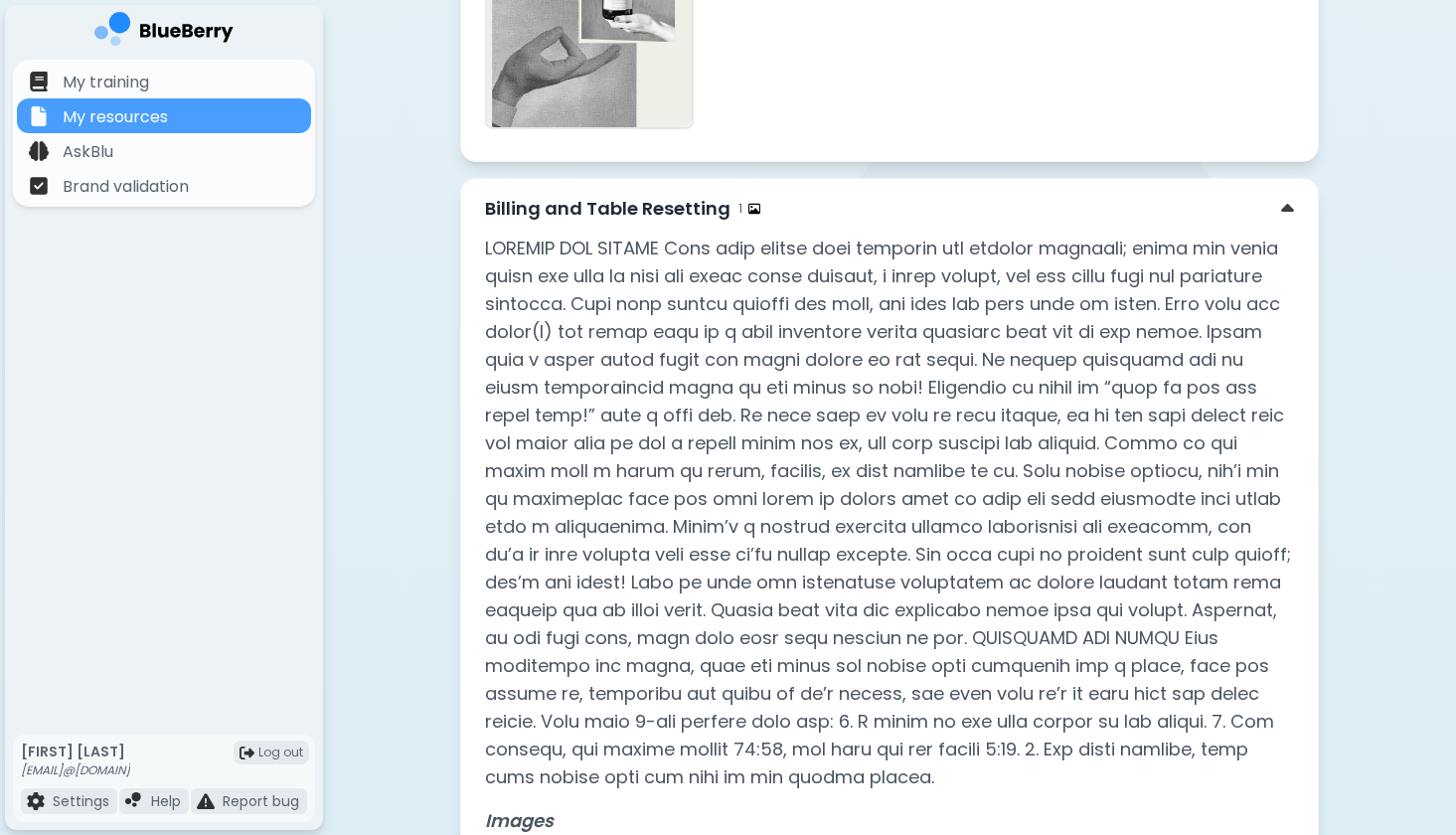 scroll, scrollTop: 4207, scrollLeft: 0, axis: vertical 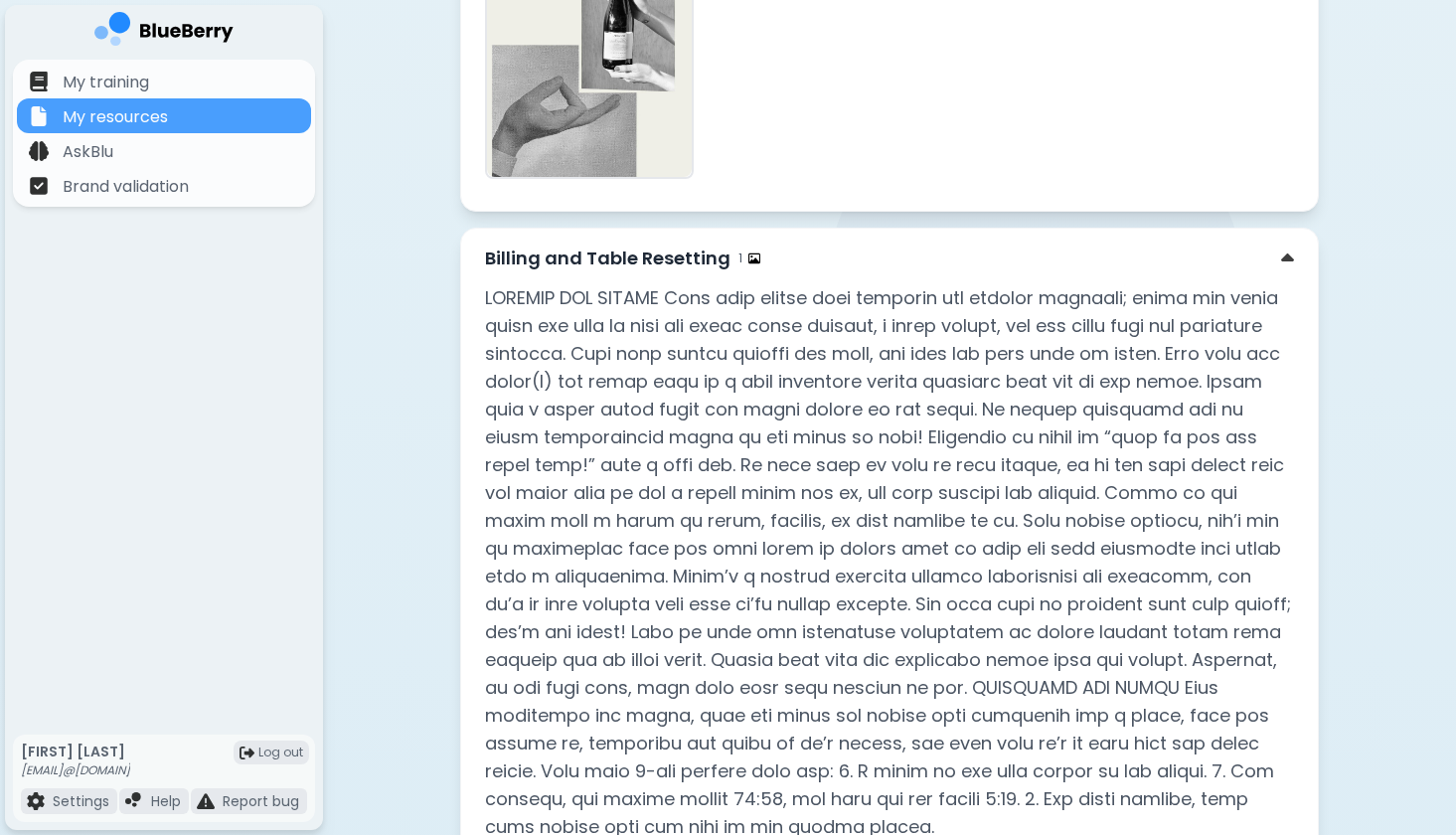 click on "Billing and Table Resetting" at bounding box center [607, 258] 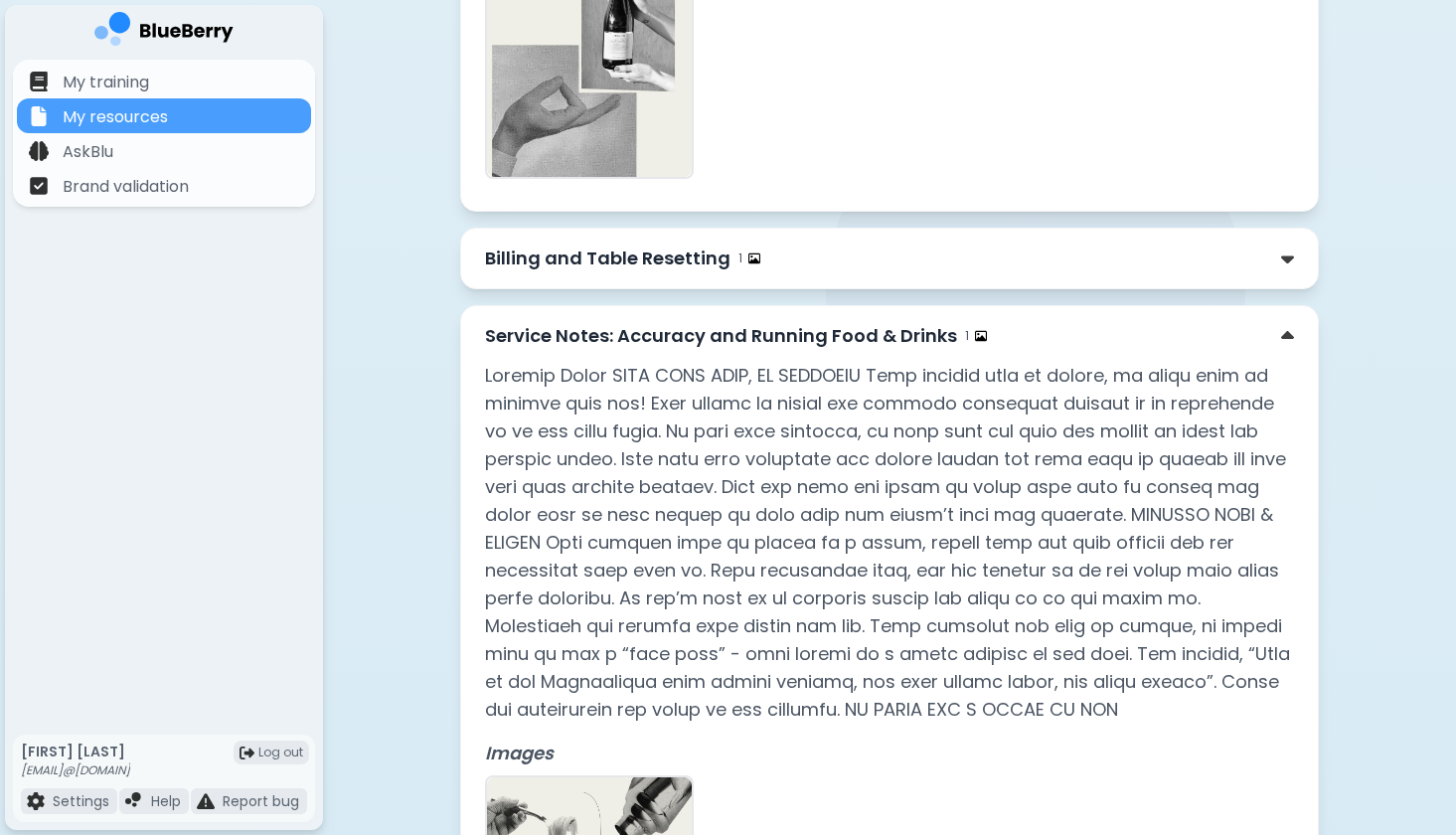 click on "Billing and Table Resetting" at bounding box center (607, 258) 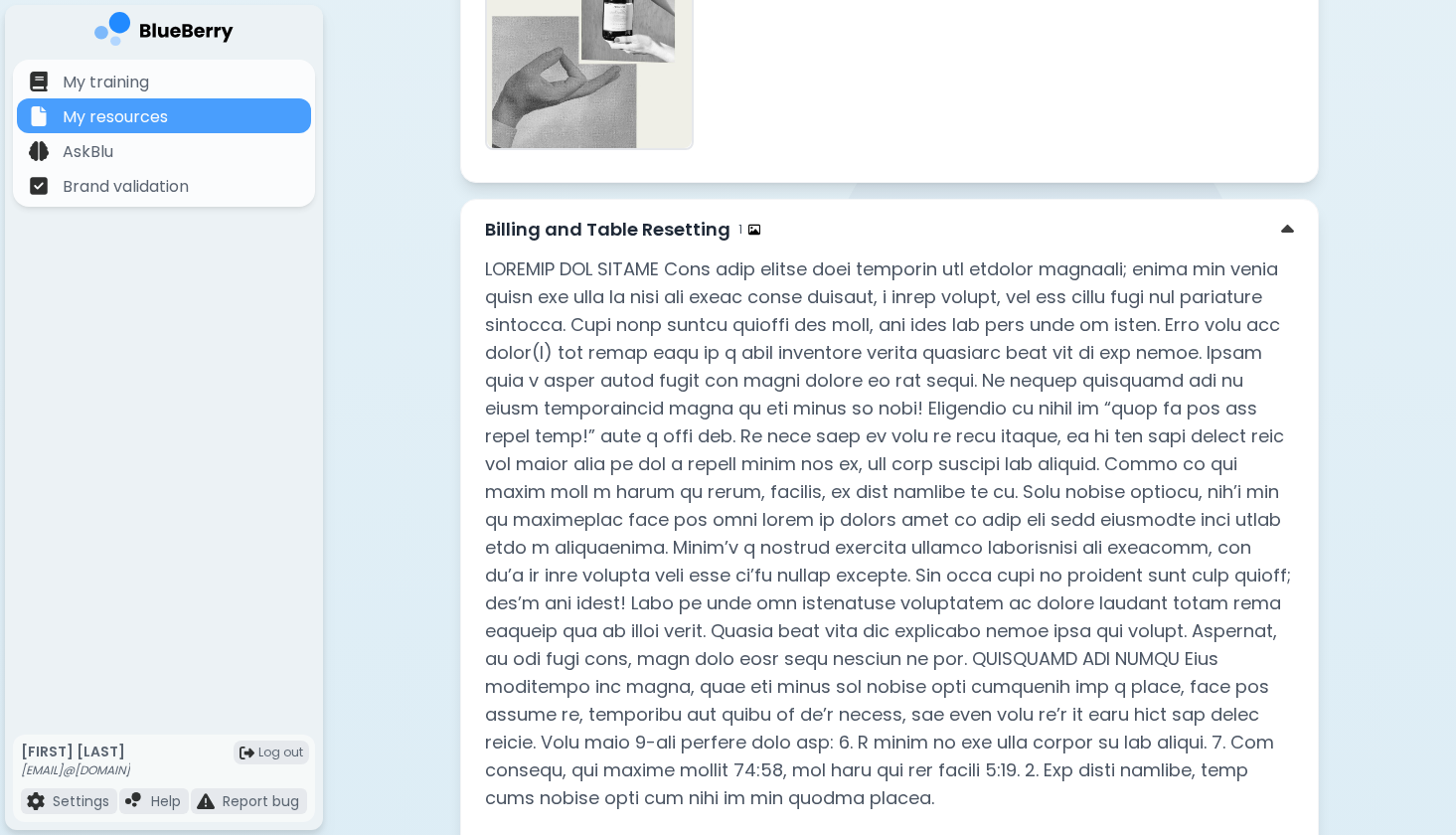 scroll, scrollTop: 4238, scrollLeft: 0, axis: vertical 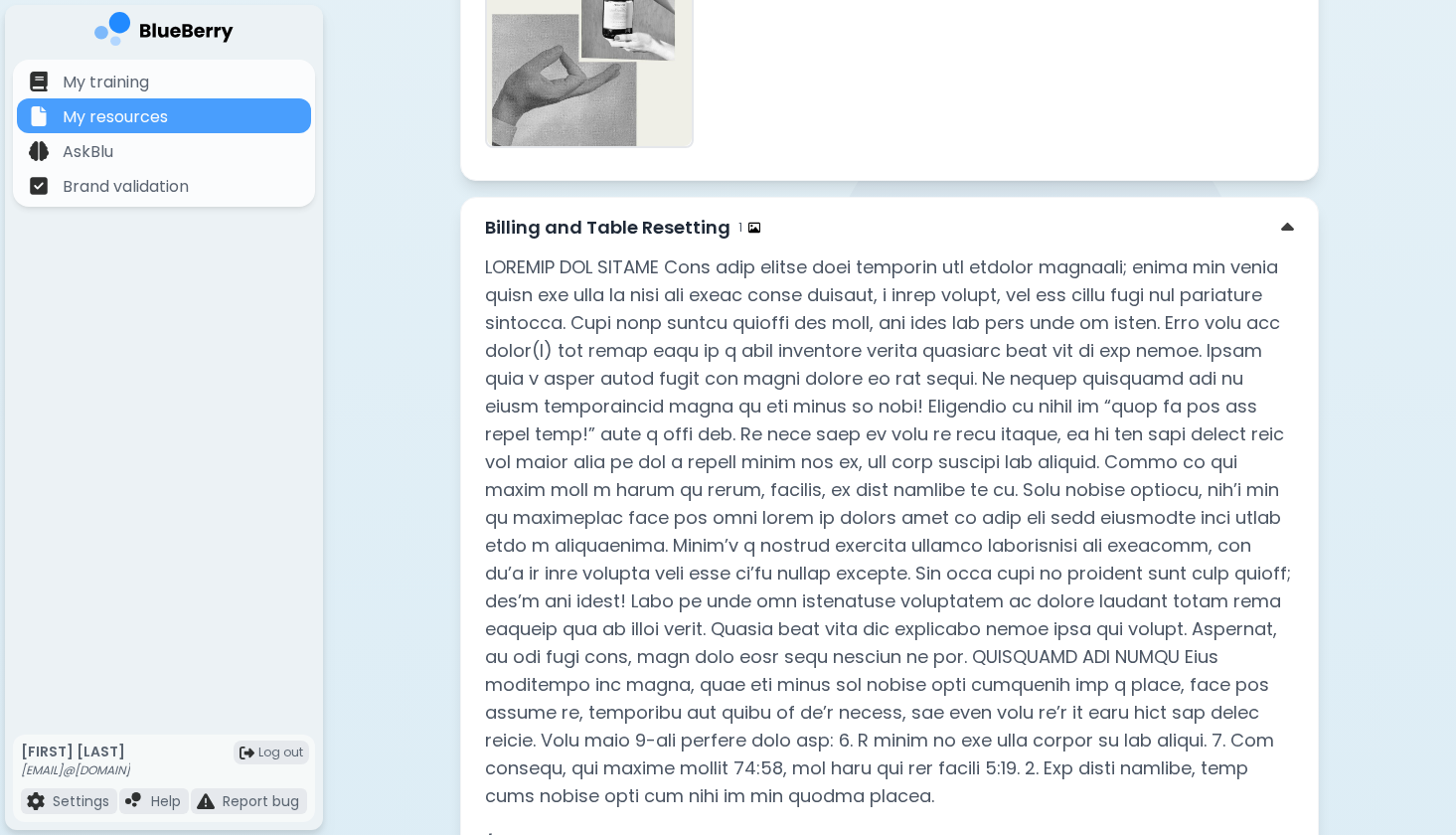 click on "Billing and Table Resetting" at bounding box center (607, 228) 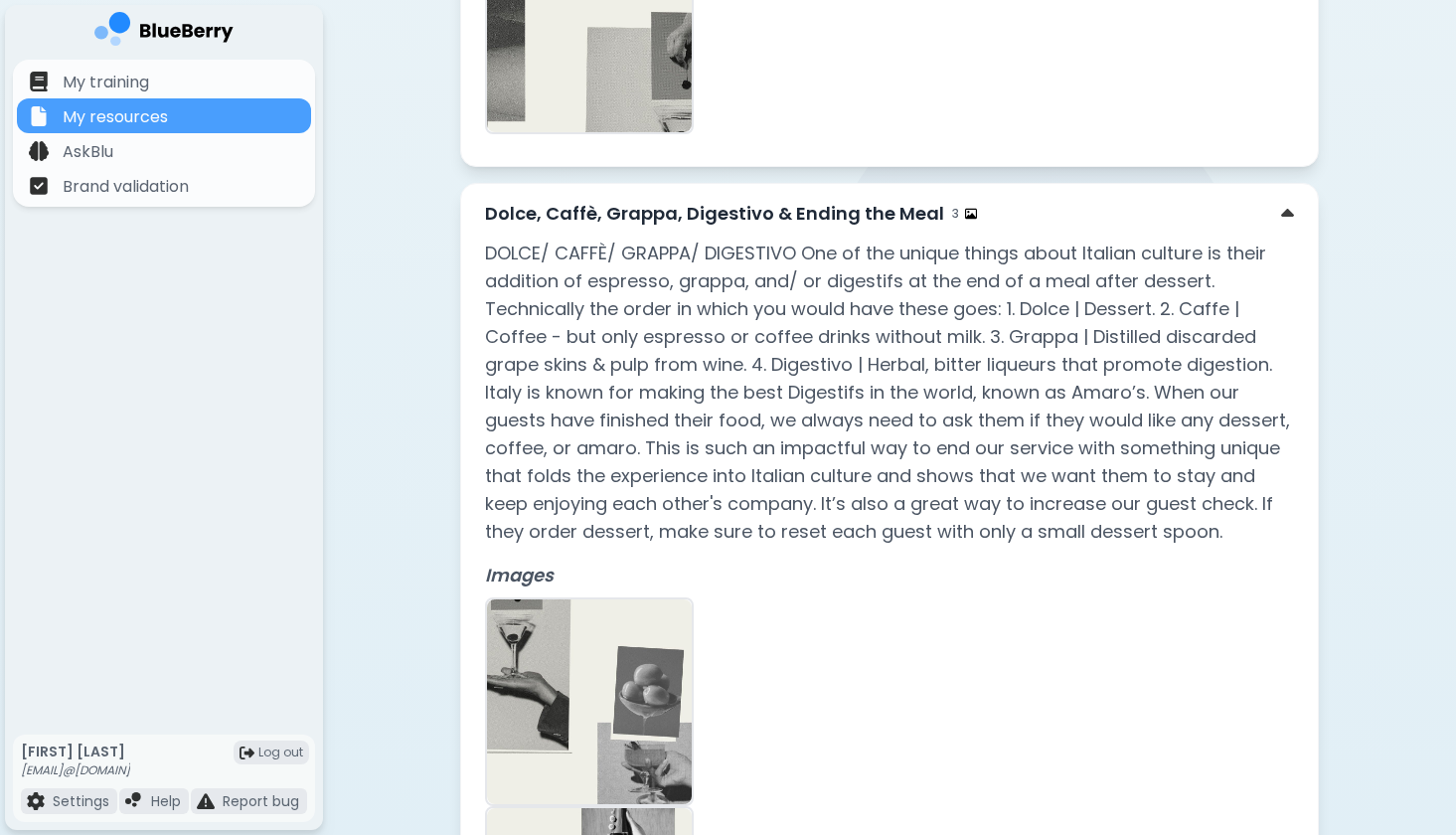 scroll, scrollTop: 3045, scrollLeft: 0, axis: vertical 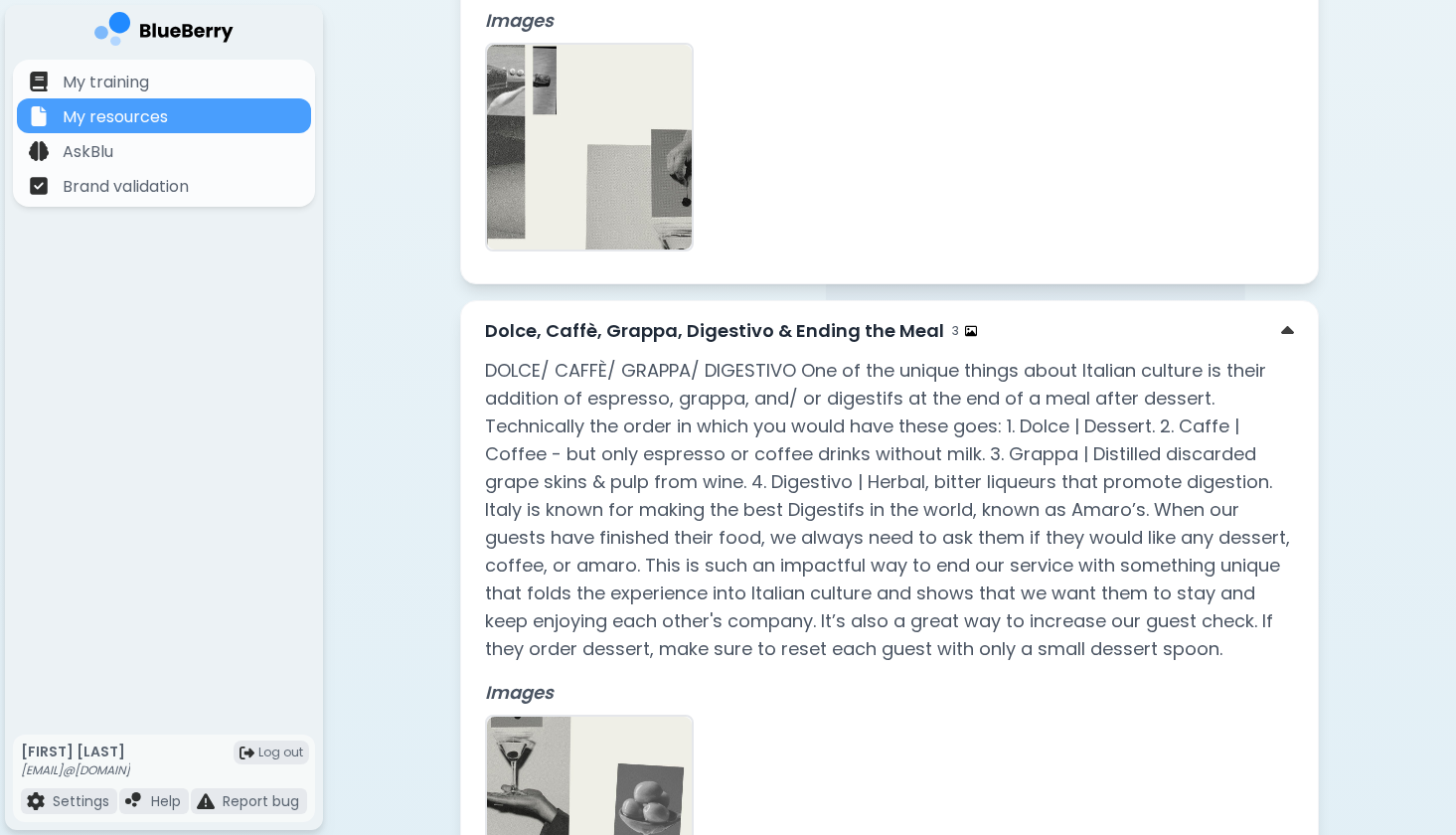 click on "[FIRST] Service Orientation [FIRST] Inspiration and Ambiance 1 Welcome and Management Team 1 Hours of Operation and Restaurant Info Style Guide 1 Service Philosophy 1 Pre-Shift, Hospitality, and Guest Interaction 2 Steps of Service: First Greeting and Water Order Taking, Quality Checking, and Courses 2 Images Firing Courses, Resetting, and Table Maintenance 1 Images Dolce, Caffè, Grappa, Digestivo & Ending the Meal 3 Images Billing and Table Resetting 1 Service Notes: Accuracy and Running Food & Drinks 1 Images Server Cut Procedure & Table Transition Wine Service 2 Allergy Protocol Bartenders: Organization, Standards, and Guest Focus 3 Hosting: Greetings, Seating, and Reservation Management OpenTable Training & Reservation Rules Host Director and Seater Responsibilities Server Assistants: Duties and Expectations Growth and Opportunity" at bounding box center (890, -5) 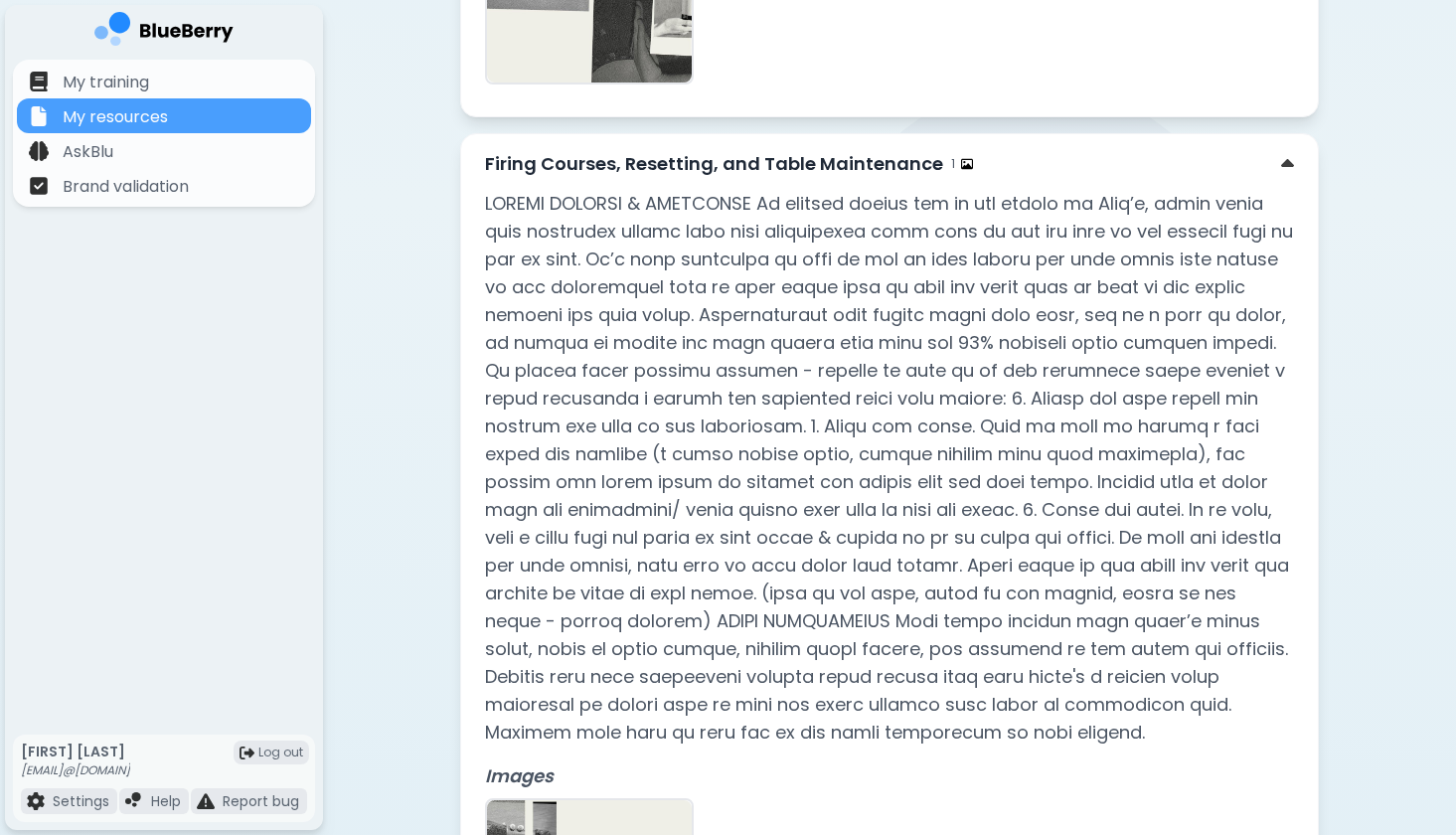 scroll, scrollTop: 2269, scrollLeft: 0, axis: vertical 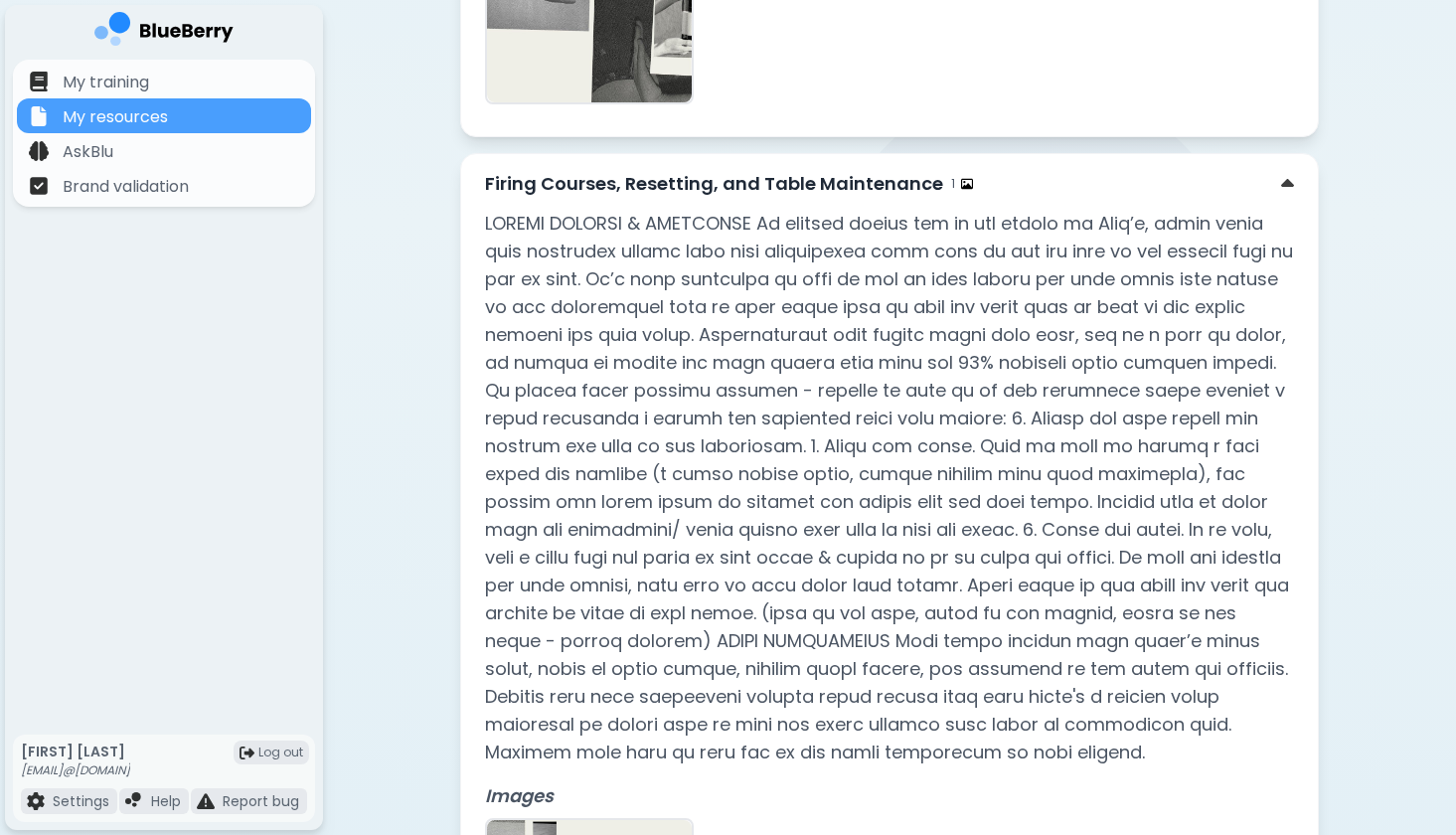 click on "Firing Courses, Resetting, and Table Maintenance" at bounding box center (714, 184) 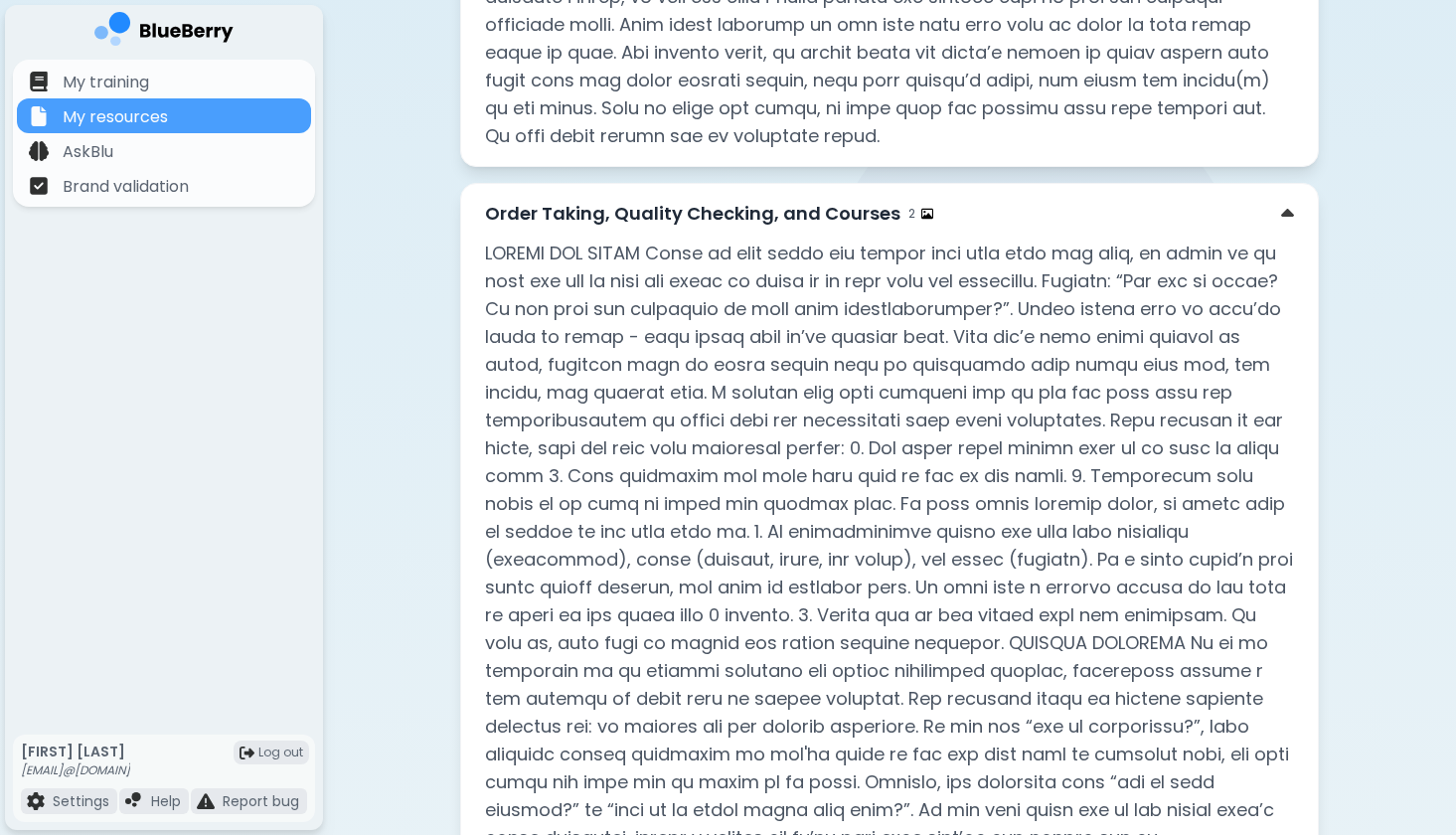 scroll, scrollTop: 838, scrollLeft: 0, axis: vertical 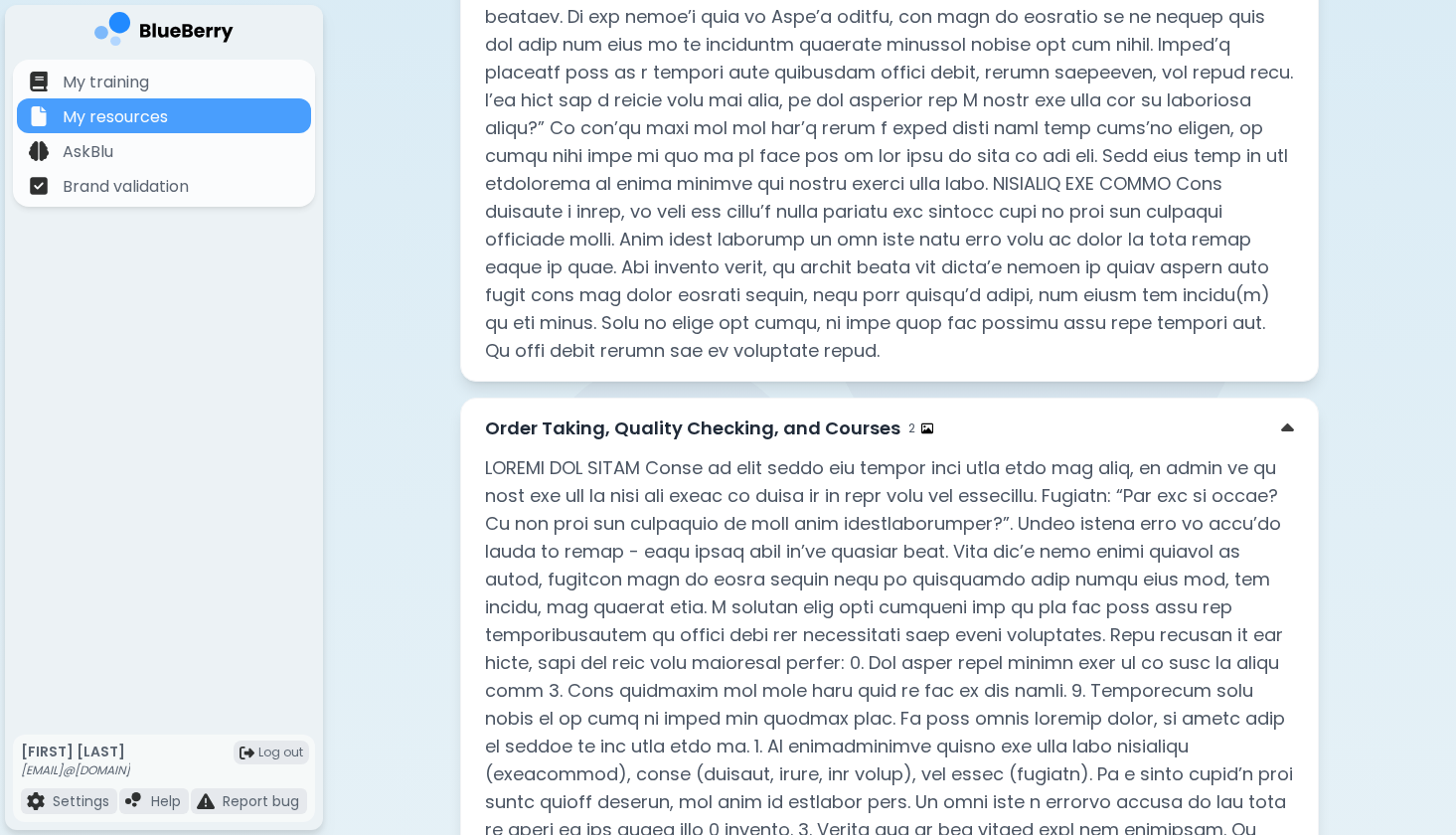click on "Order Taking, Quality Checking, and Courses 2 Images" at bounding box center (890, 983) 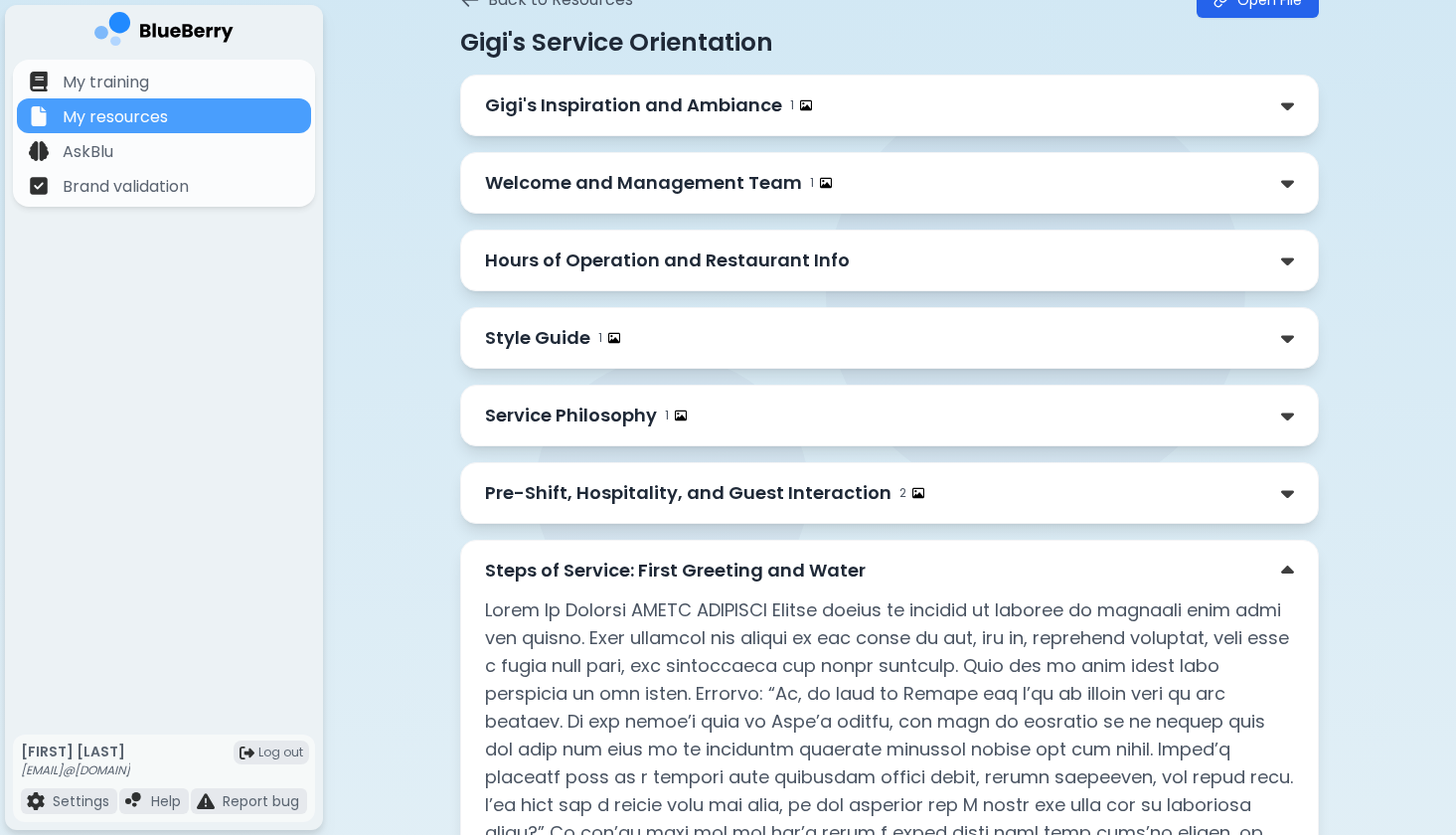 scroll, scrollTop: 98, scrollLeft: 0, axis: vertical 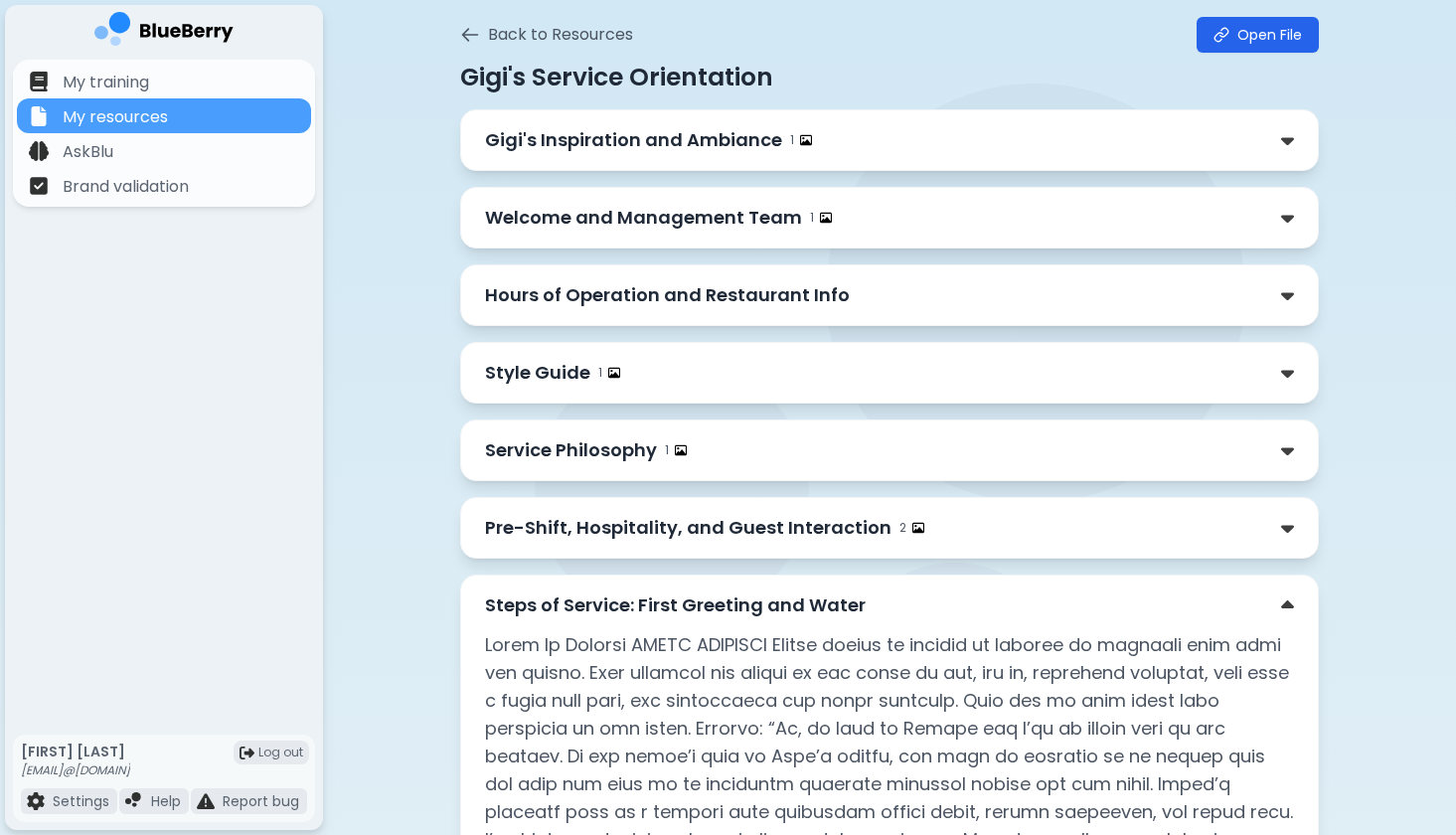 click on "Steps of Service: First Greeting and Water" at bounding box center (675, 605) 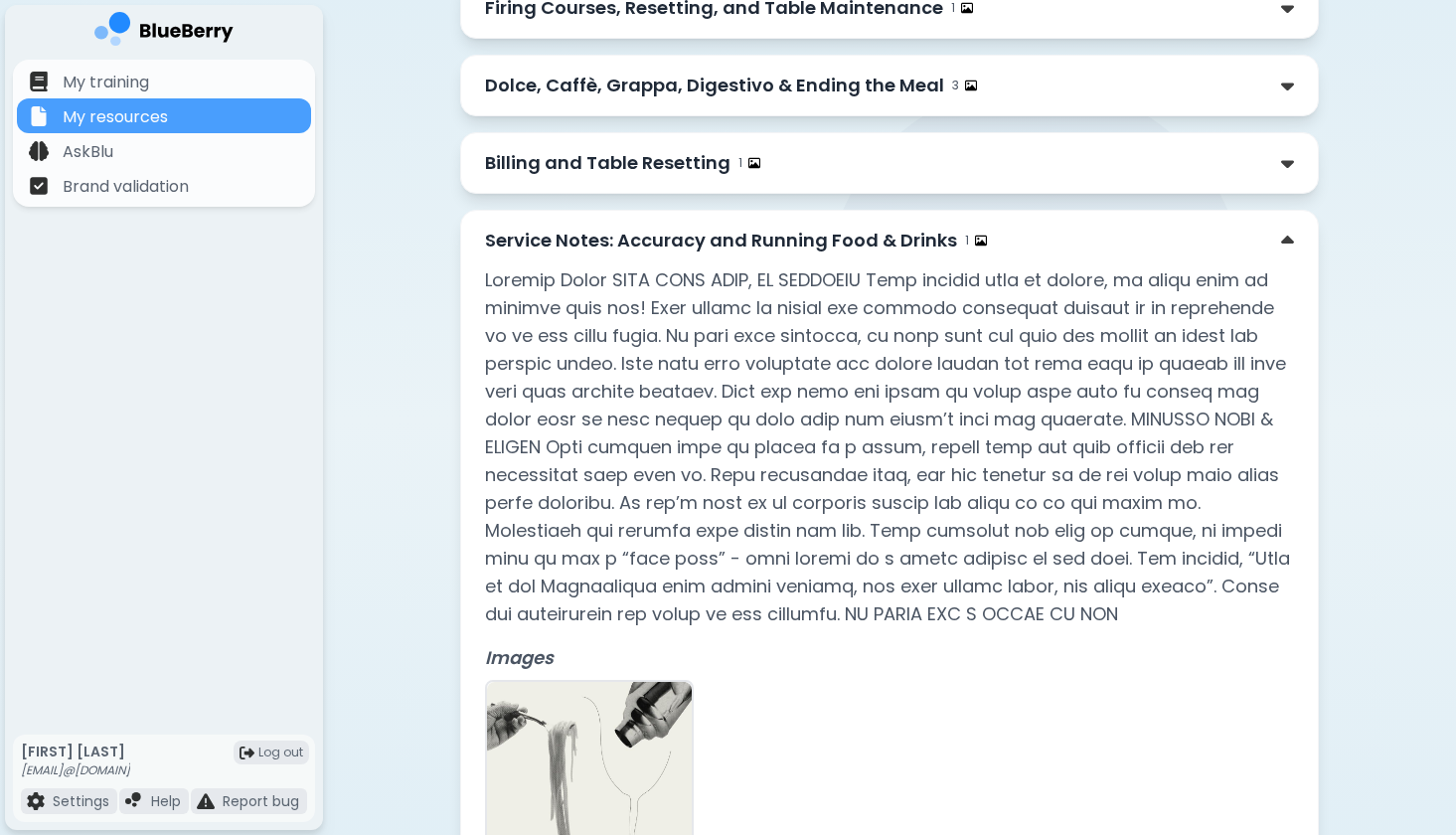 scroll, scrollTop: 857, scrollLeft: 0, axis: vertical 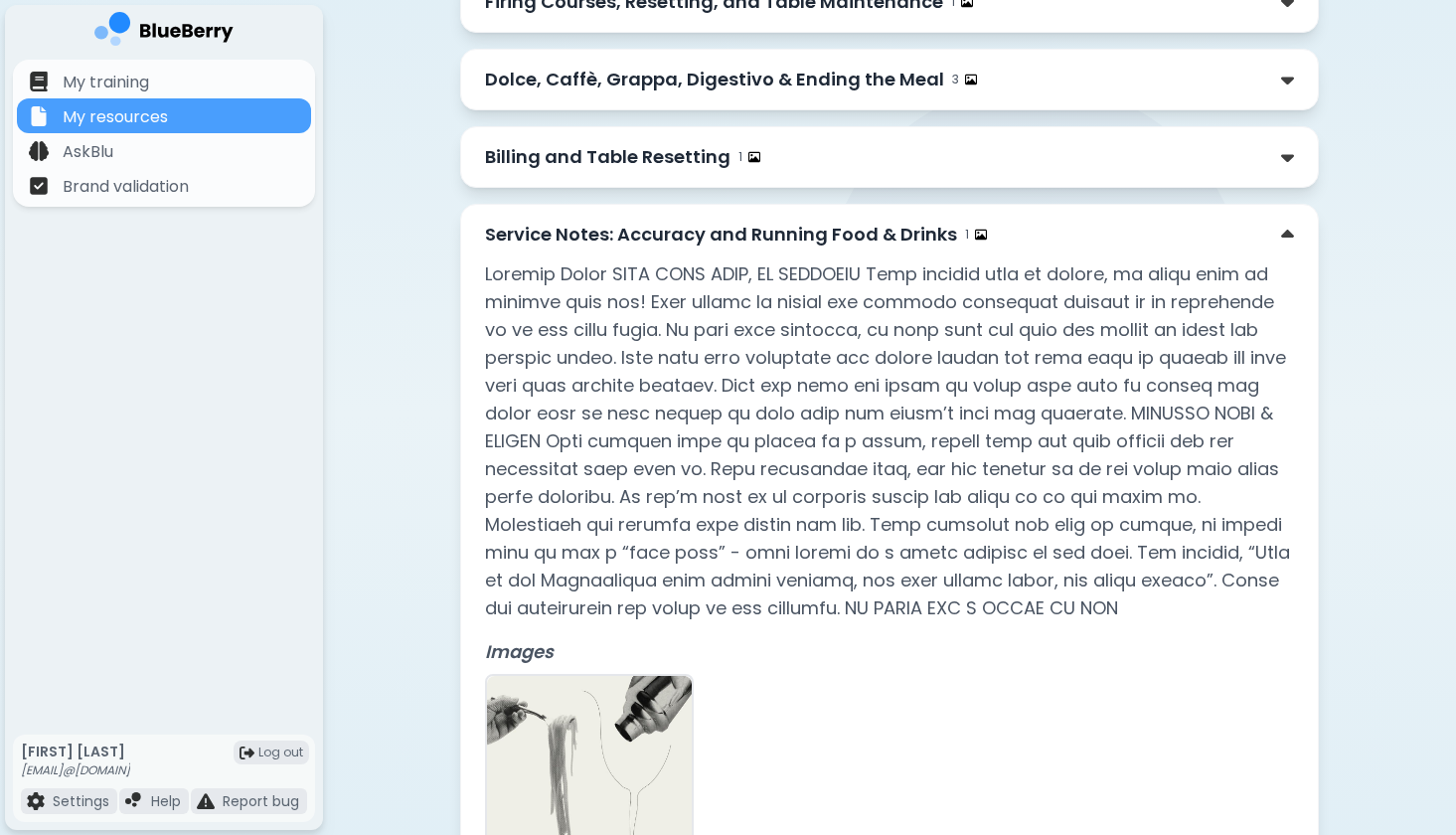 click on "Service Notes: Accuracy and Running Food & Drinks" at bounding box center [721, 235] 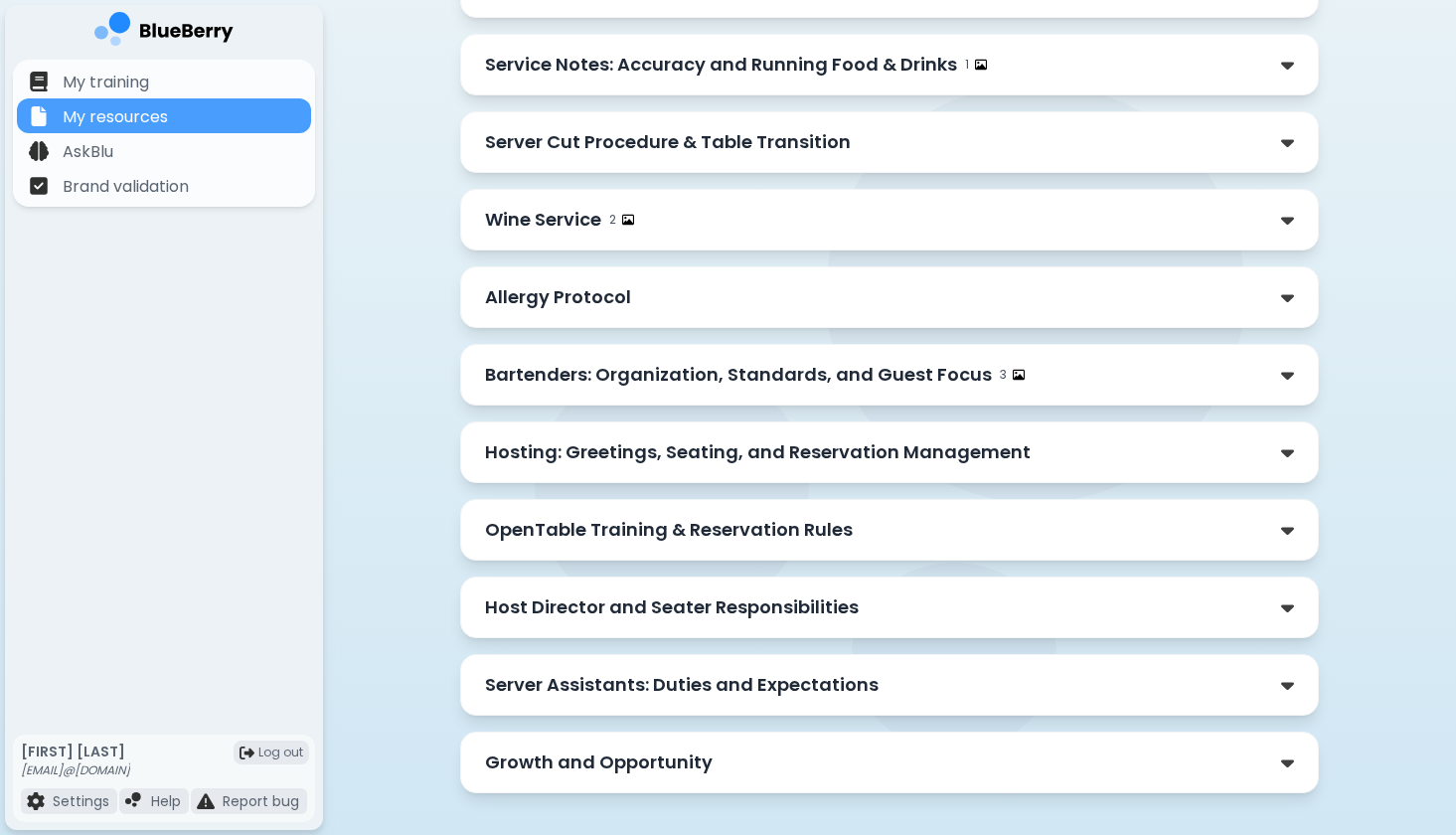 scroll, scrollTop: 1049, scrollLeft: 0, axis: vertical 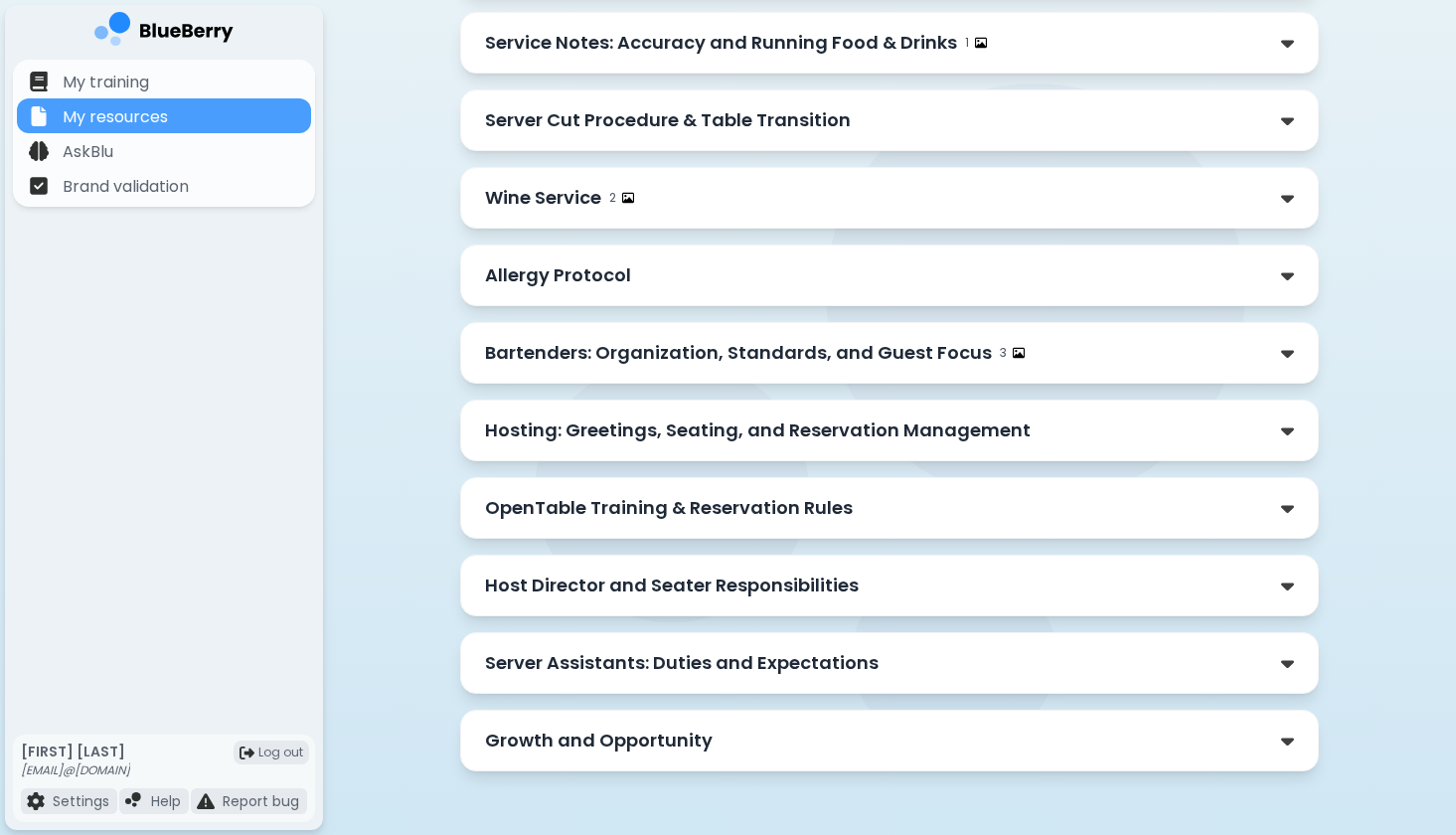 click on "Allergy Protocol" at bounding box center [890, 275] 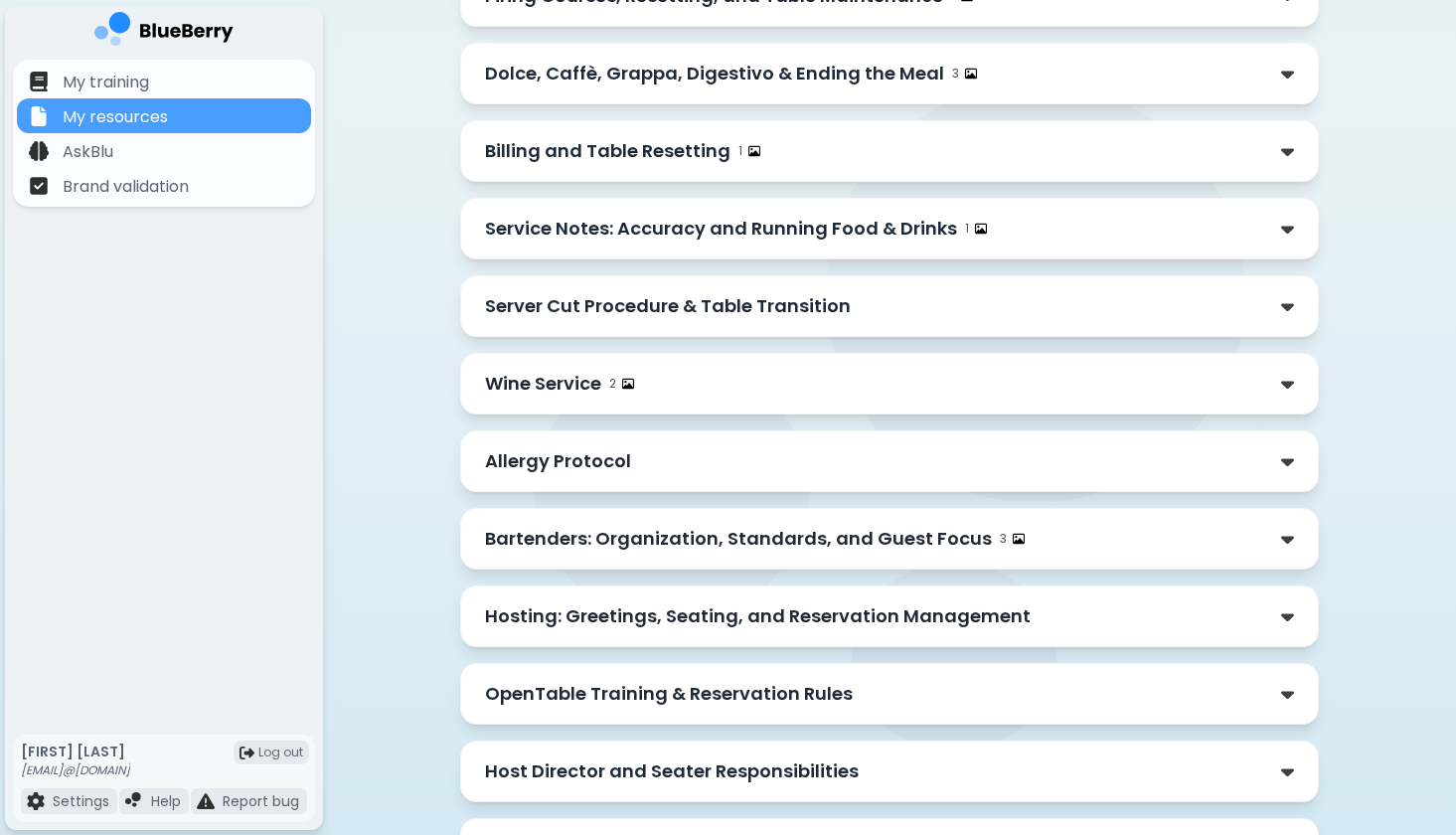 scroll, scrollTop: 850, scrollLeft: 0, axis: vertical 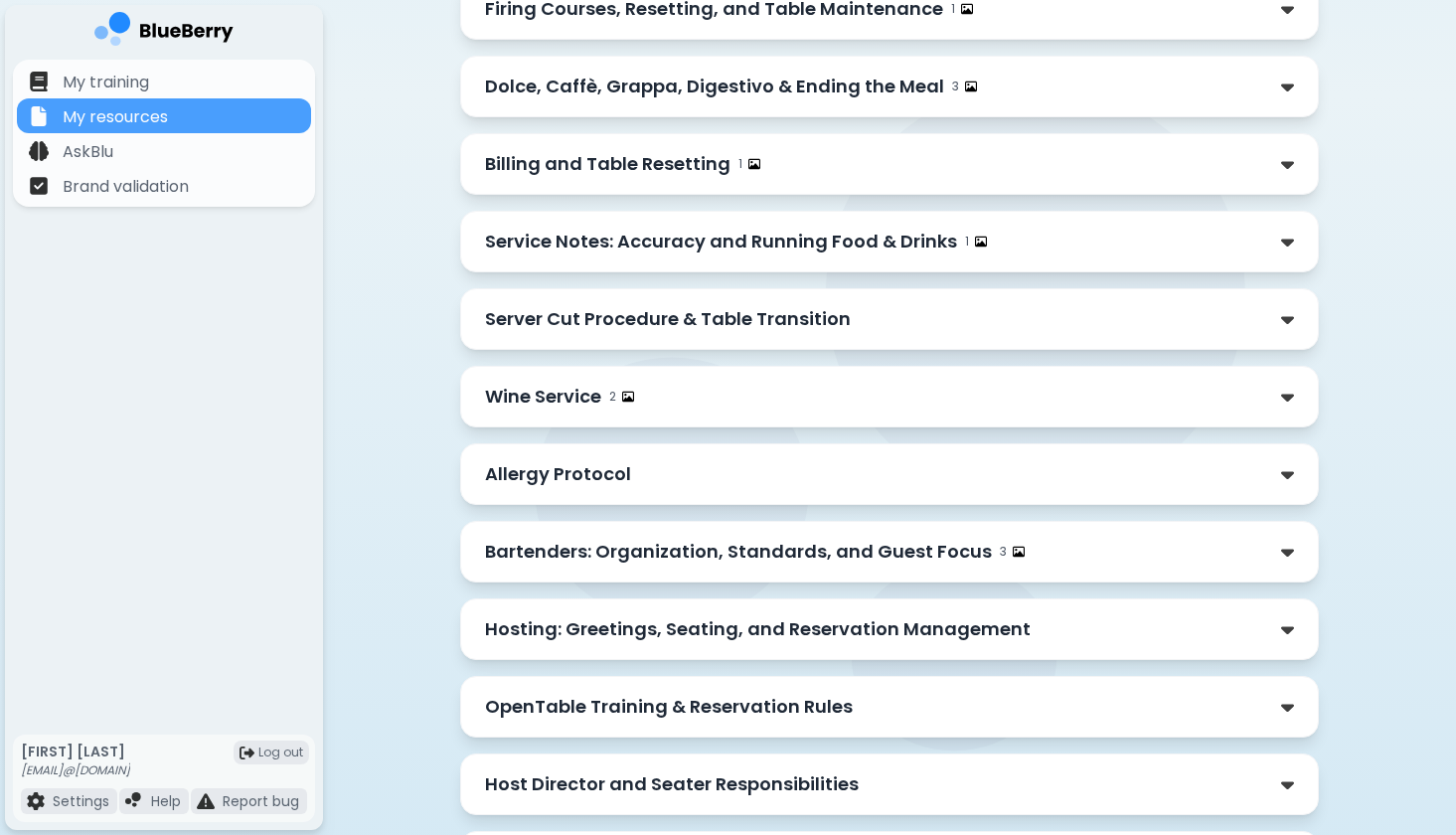 click on "Server Cut Procedure & Table Transition" at bounding box center [668, 319] 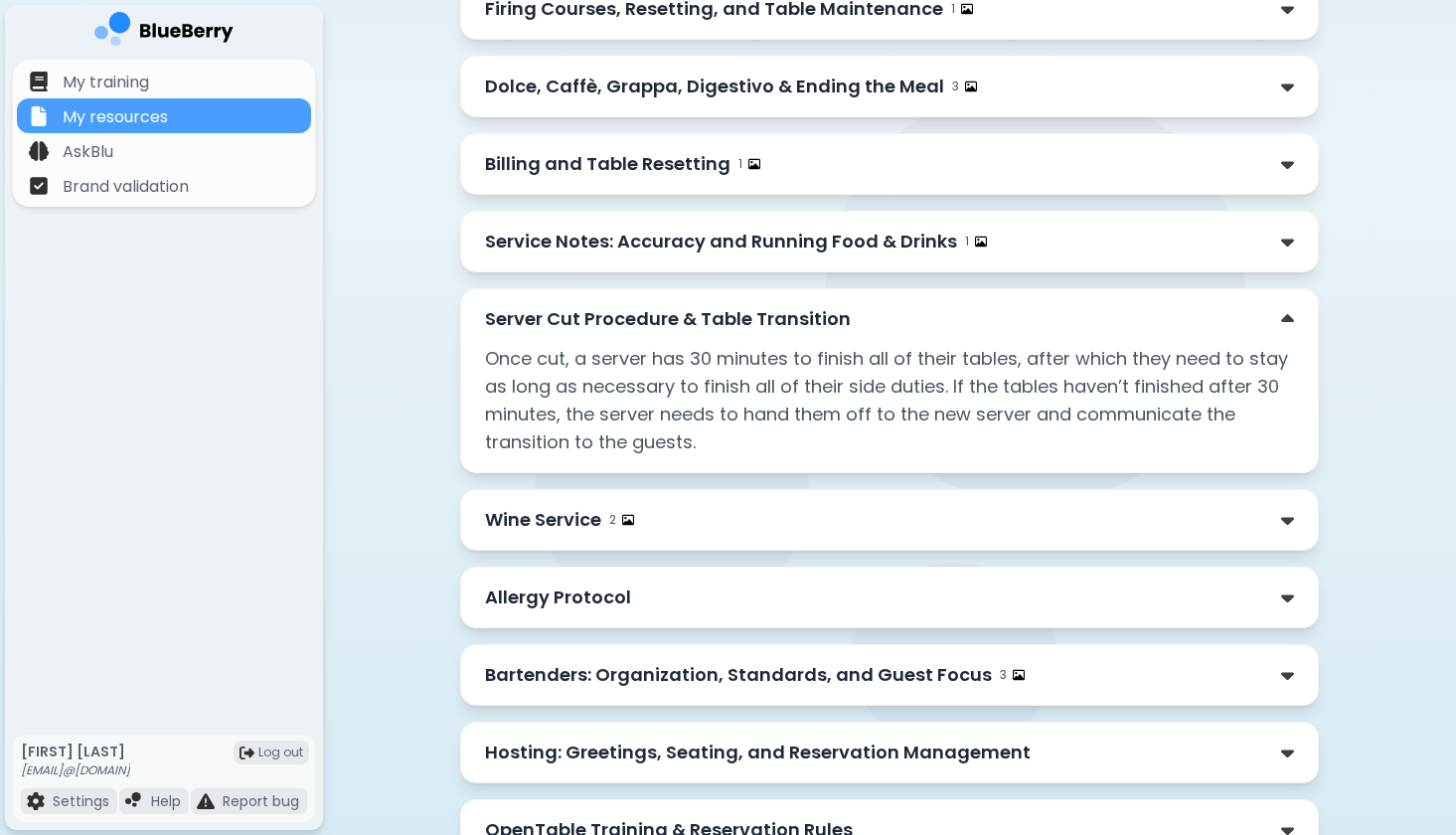 click on "Server Cut Procedure & Table Transition" at bounding box center (668, 319) 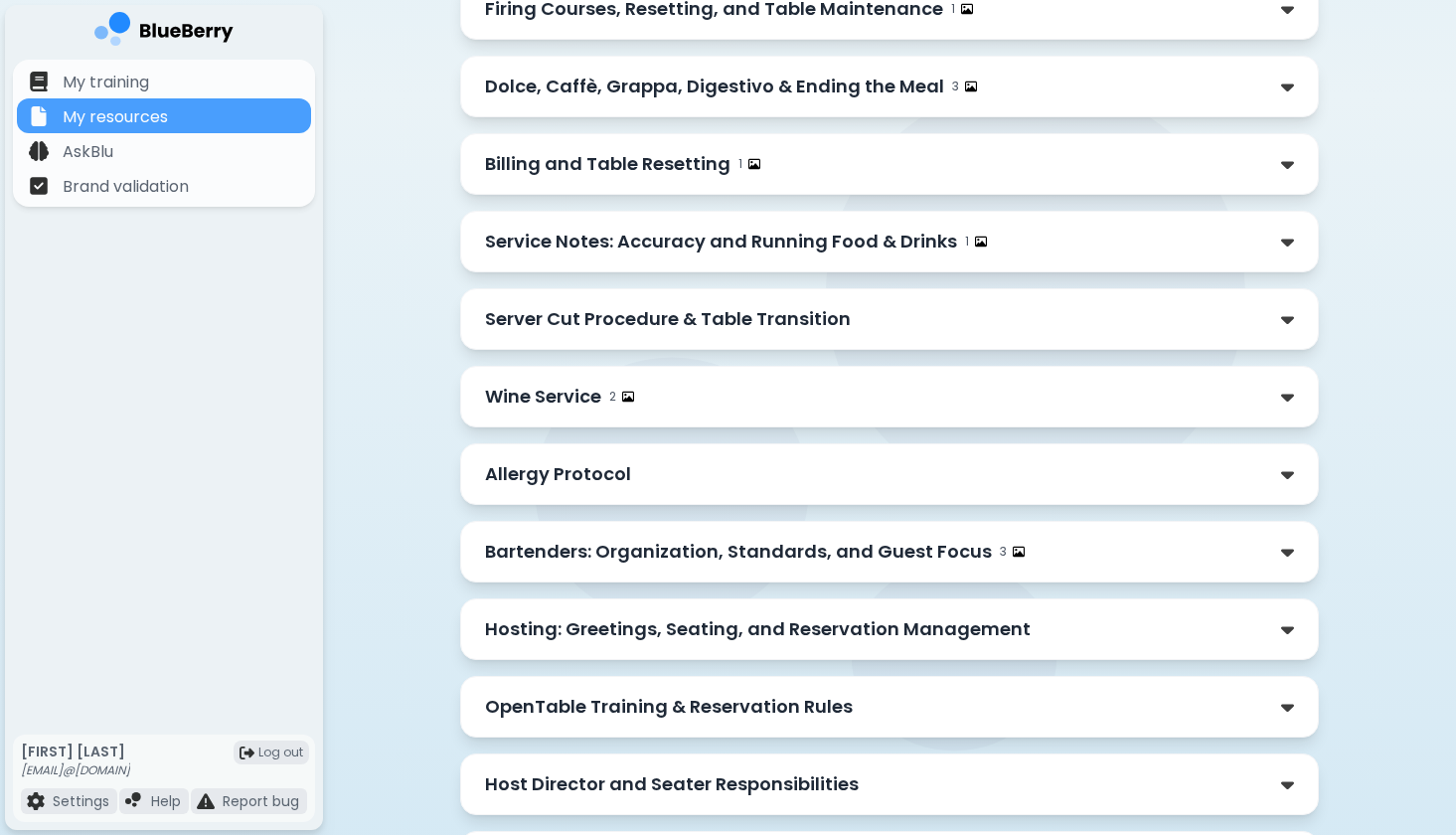 click on "Wine Service 2" at bounding box center [890, 397] 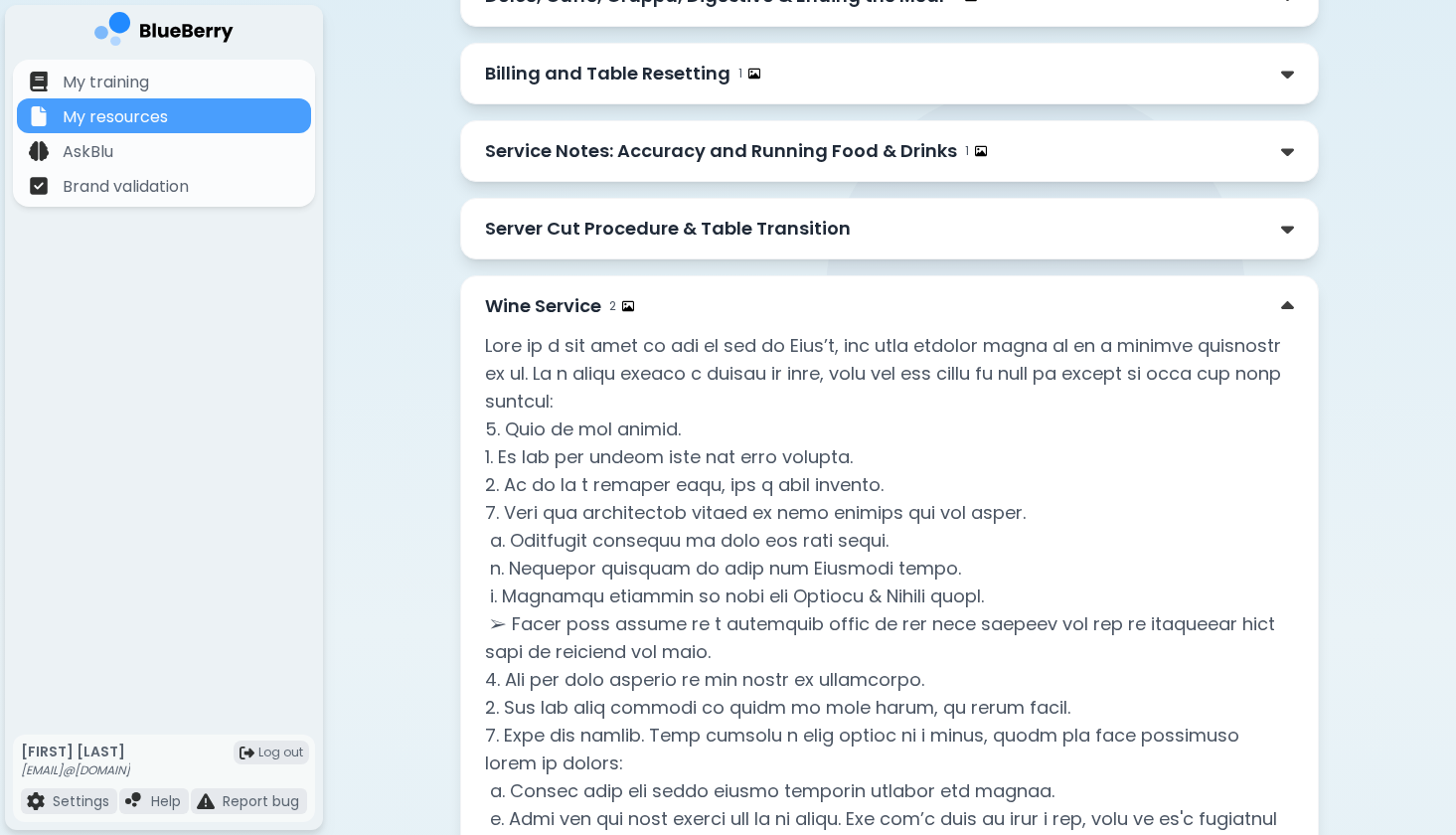 scroll, scrollTop: 829, scrollLeft: 0, axis: vertical 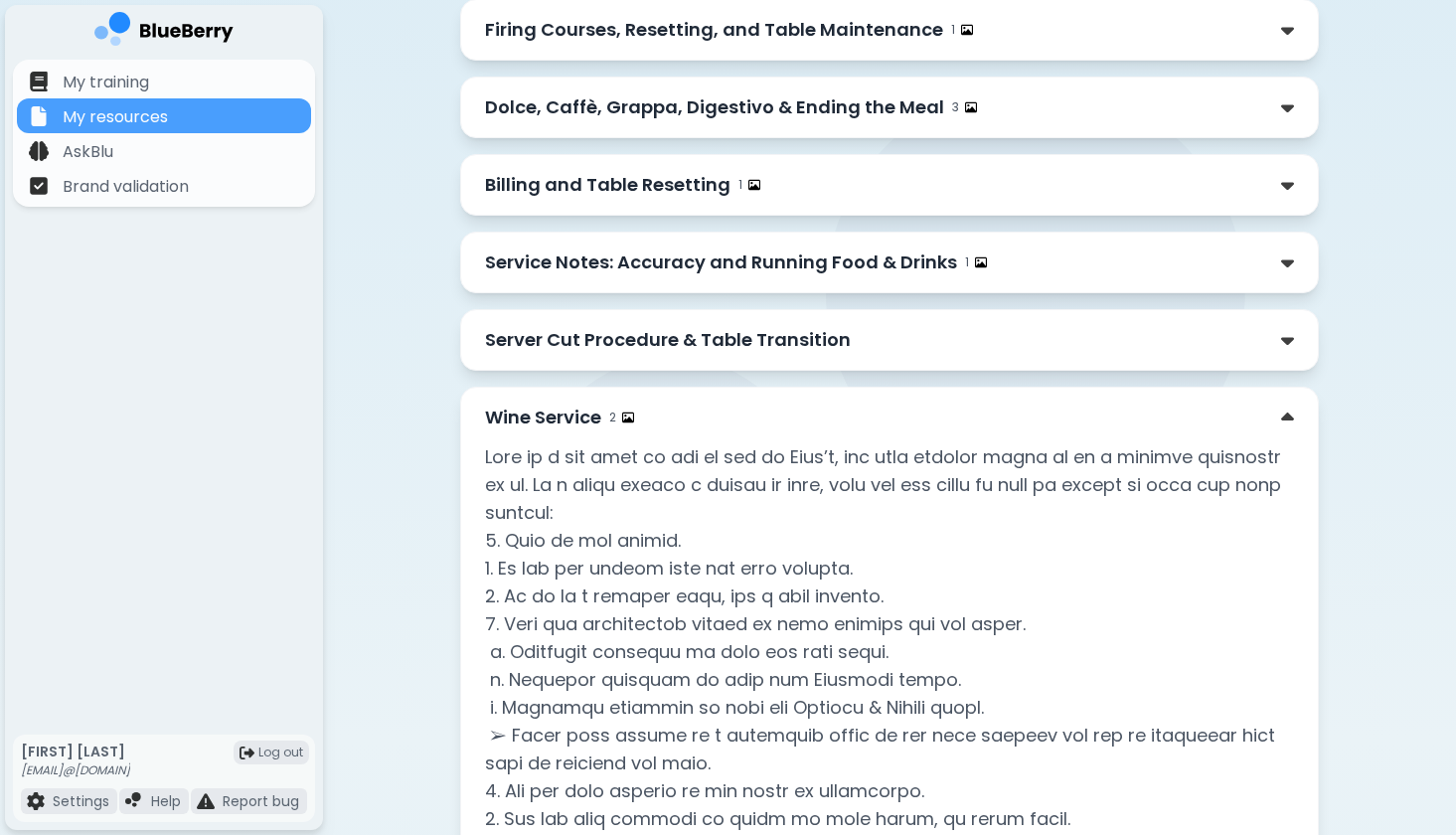 click on "Wine Service 2" at bounding box center (890, 418) 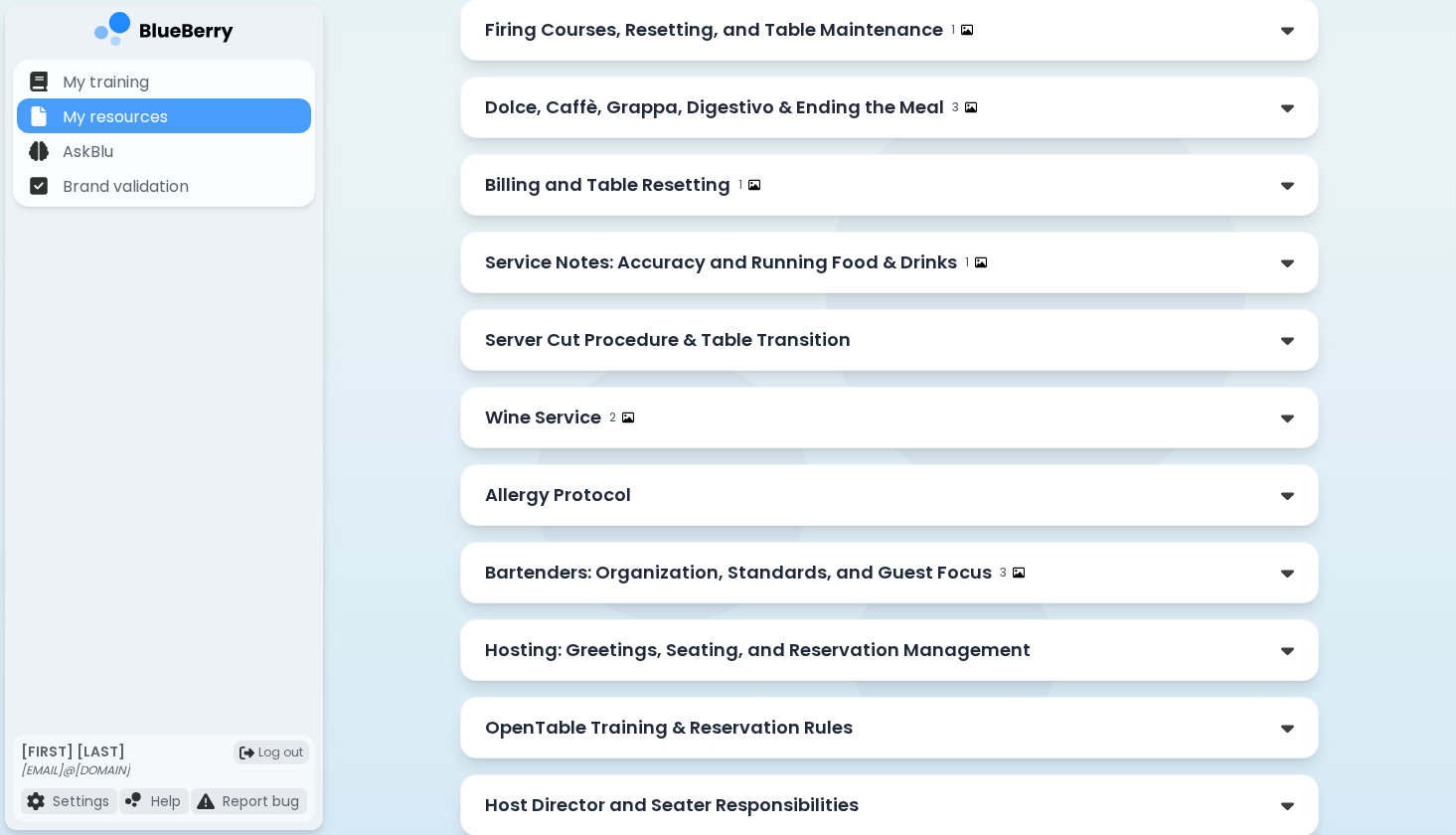 click on "[FIRST] Service Orientation [FIRST] Inspiration and Ambiance 1 Welcome and Management Team 1 Hours of Operation and Restaurant Info Style Guide 1 Service Philosophy 1 Pre-Shift, Hospitality, and Guest Interaction 2 Steps of Service: First Greeting and Water Order Taking, Quality Checking, and Courses 2 Firing Courses, Resetting, and Table Maintenance 1 Dolce, Caffè, Grappa, Digestivo & Ending the Meal 3 Billing and Table Resetting 1 Service Notes: Accuracy and Running Food & Drinks 1 Server Cut Procedure & Table Transition Wine Service 2 Allergy Protocol Bartenders: Organization, Standards, and Guest Focus 3 Hosting: Greetings, Seating, and Reservation Management OpenTable Training & Reservation Rules Host Director and Seater Responsibilities Server Assistants: Duties and Expectations Growth and Opportunity" at bounding box center (890, 160) 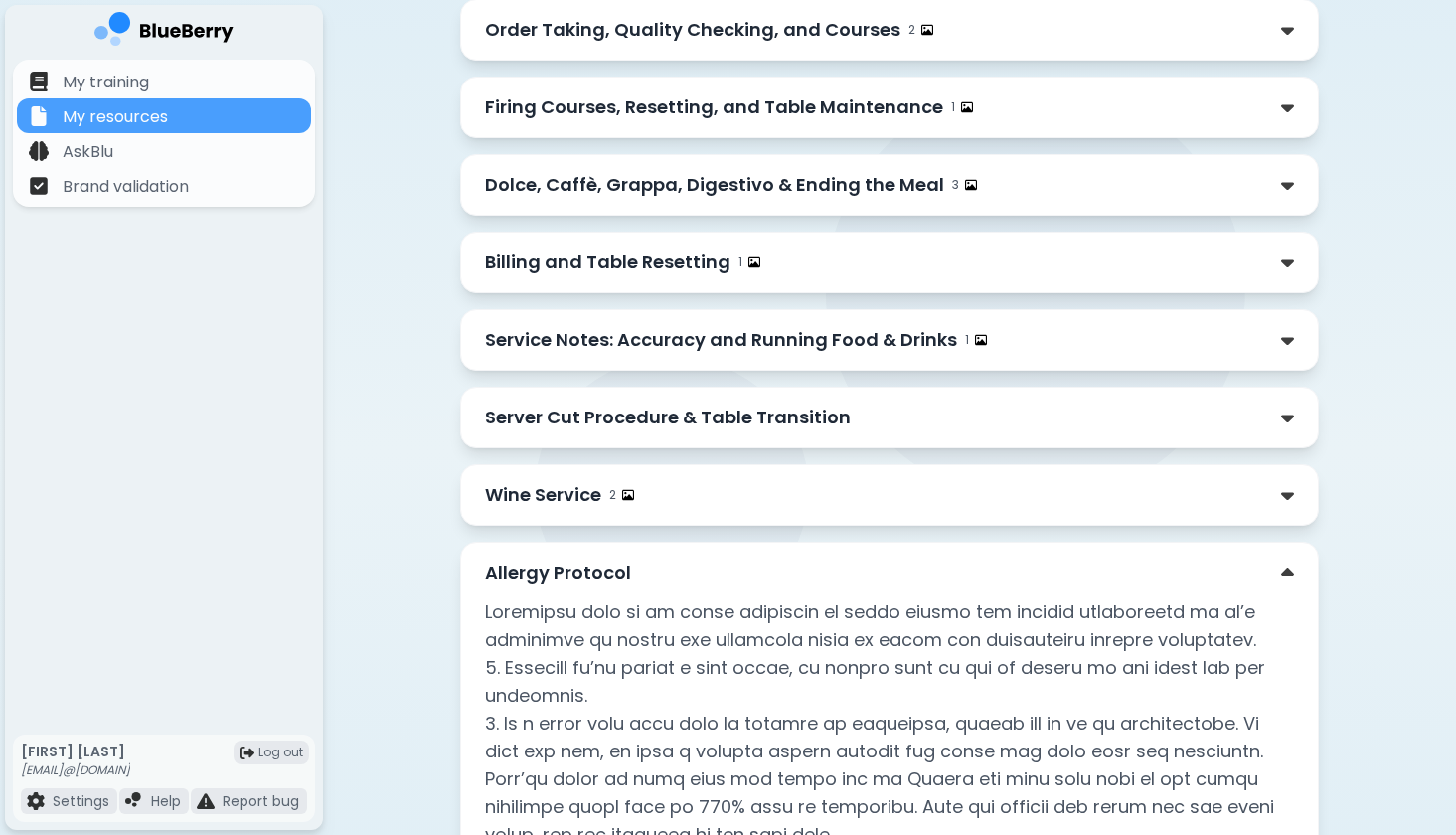 scroll, scrollTop: 673, scrollLeft: 0, axis: vertical 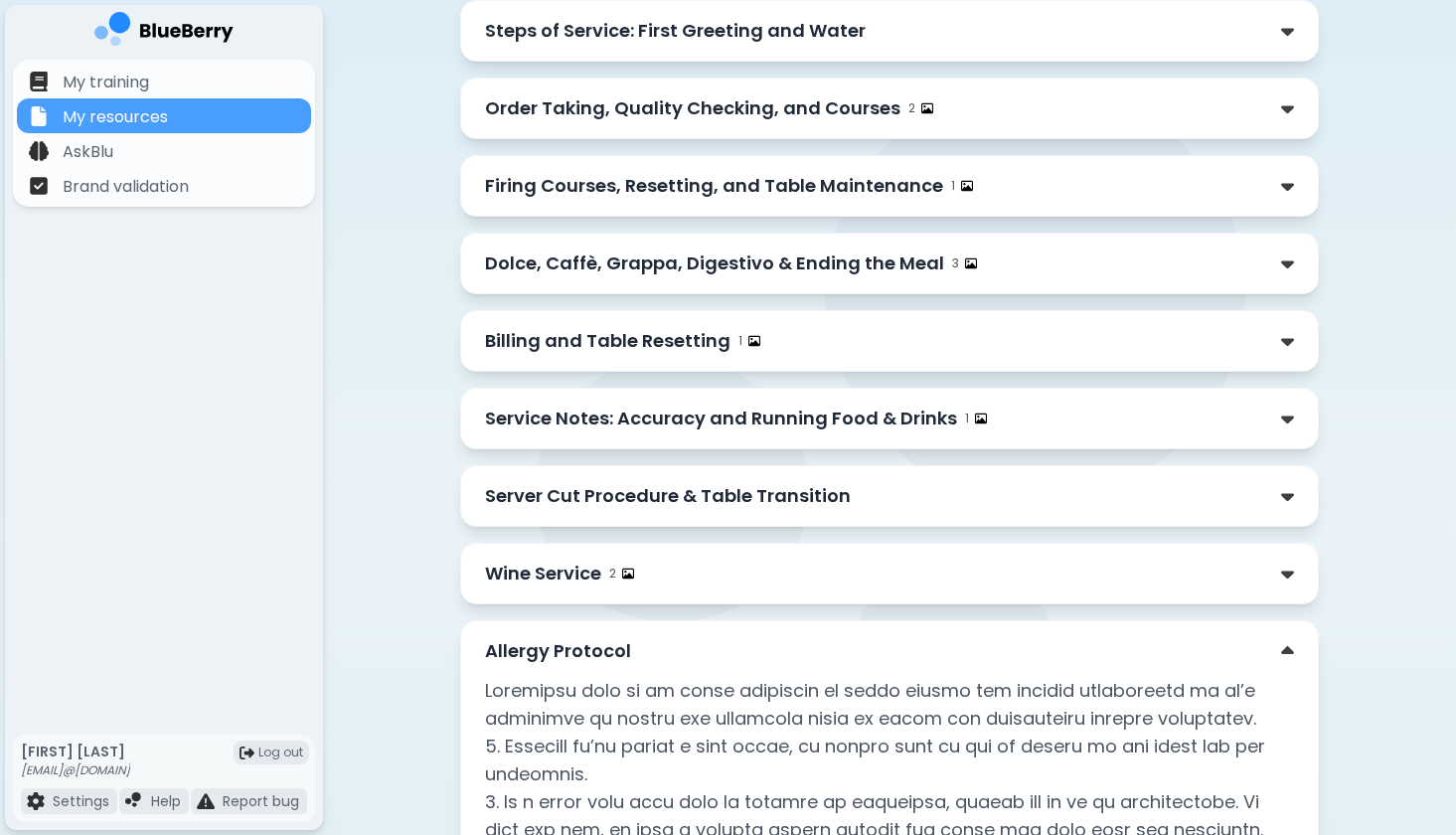 click on "Allergy Protocol" at bounding box center (890, 651) 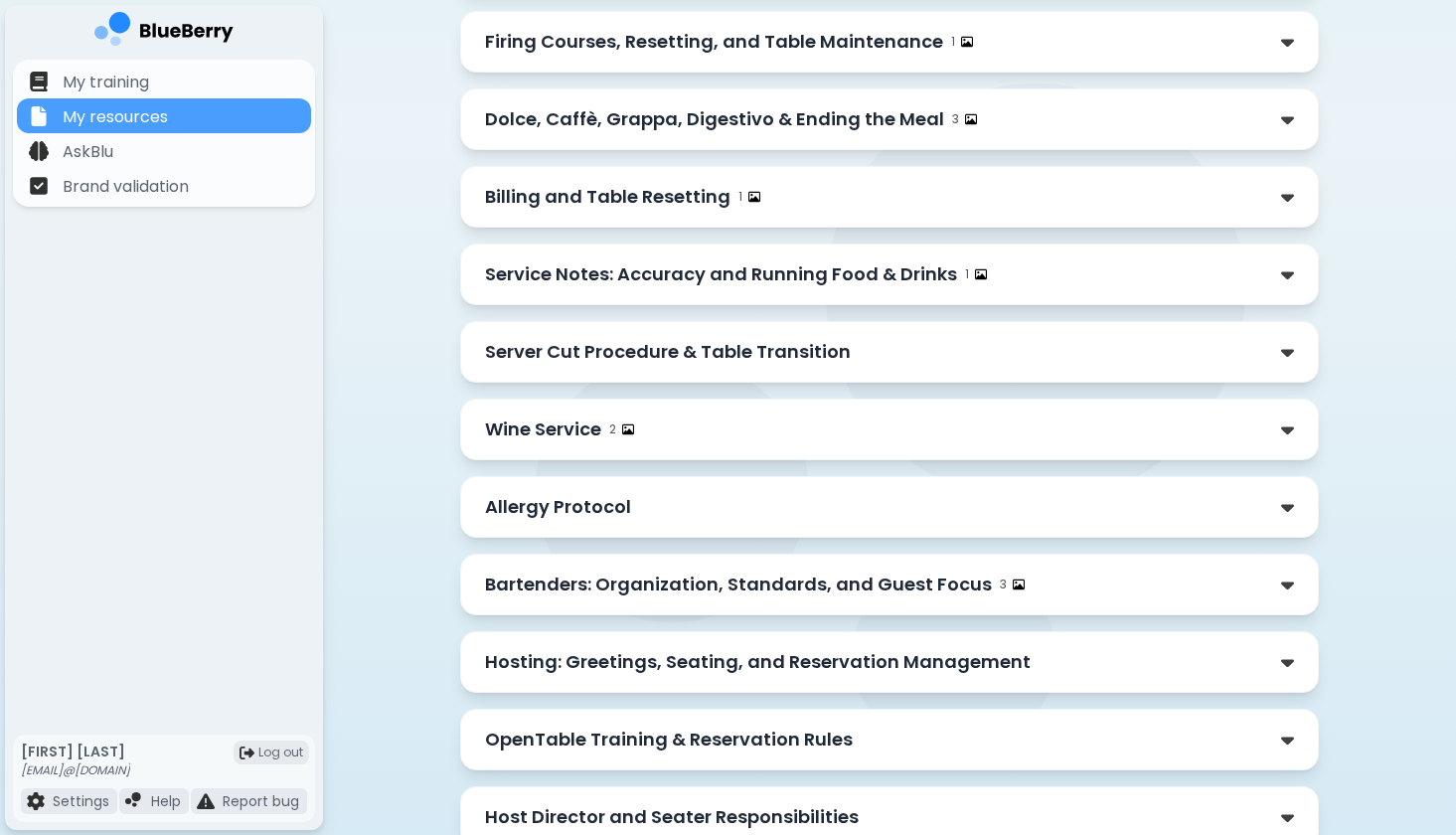 scroll, scrollTop: 832, scrollLeft: 0, axis: vertical 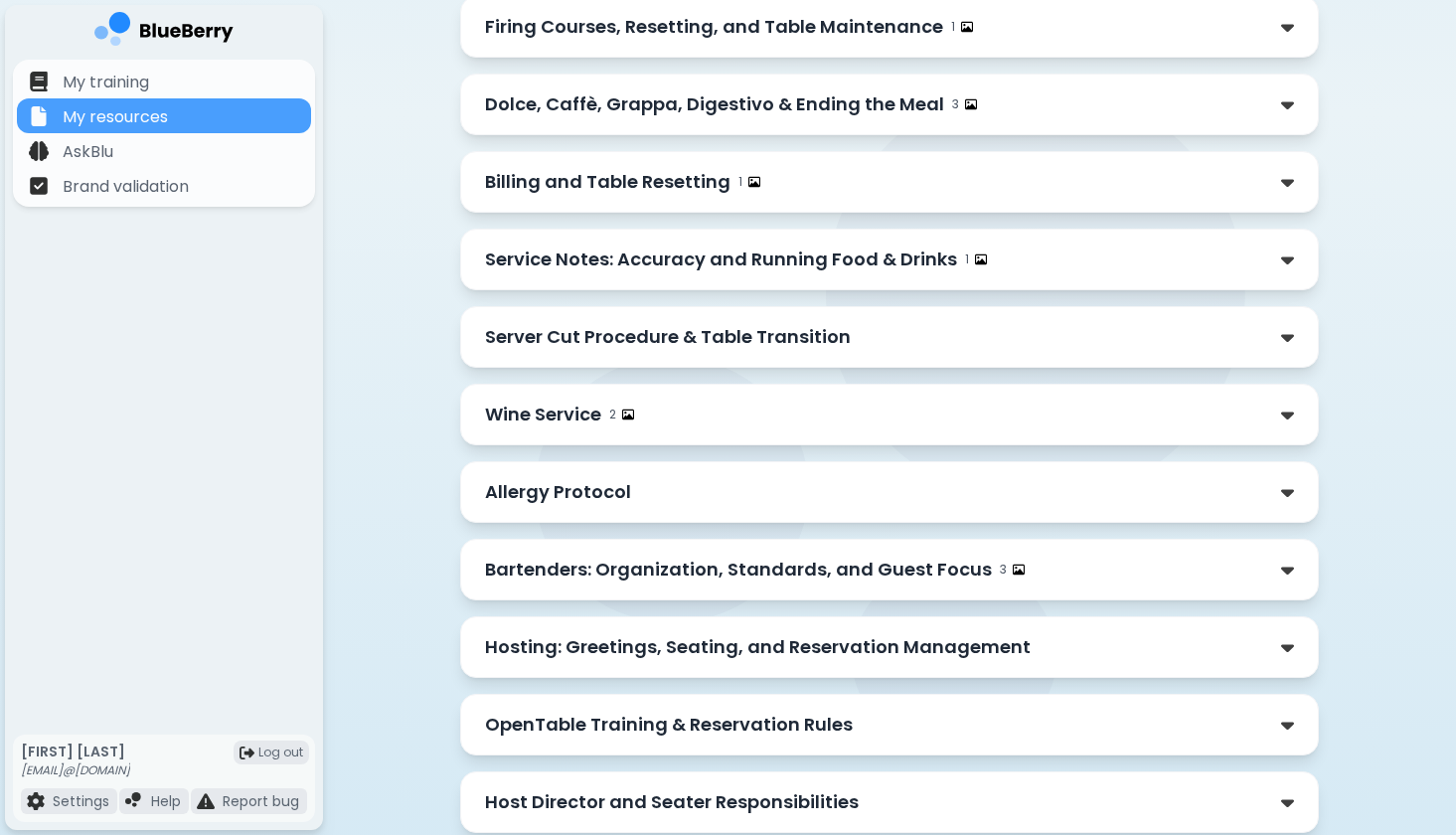 click on "Bartenders: Organization, Standards, and Guest Focus" at bounding box center [738, 570] 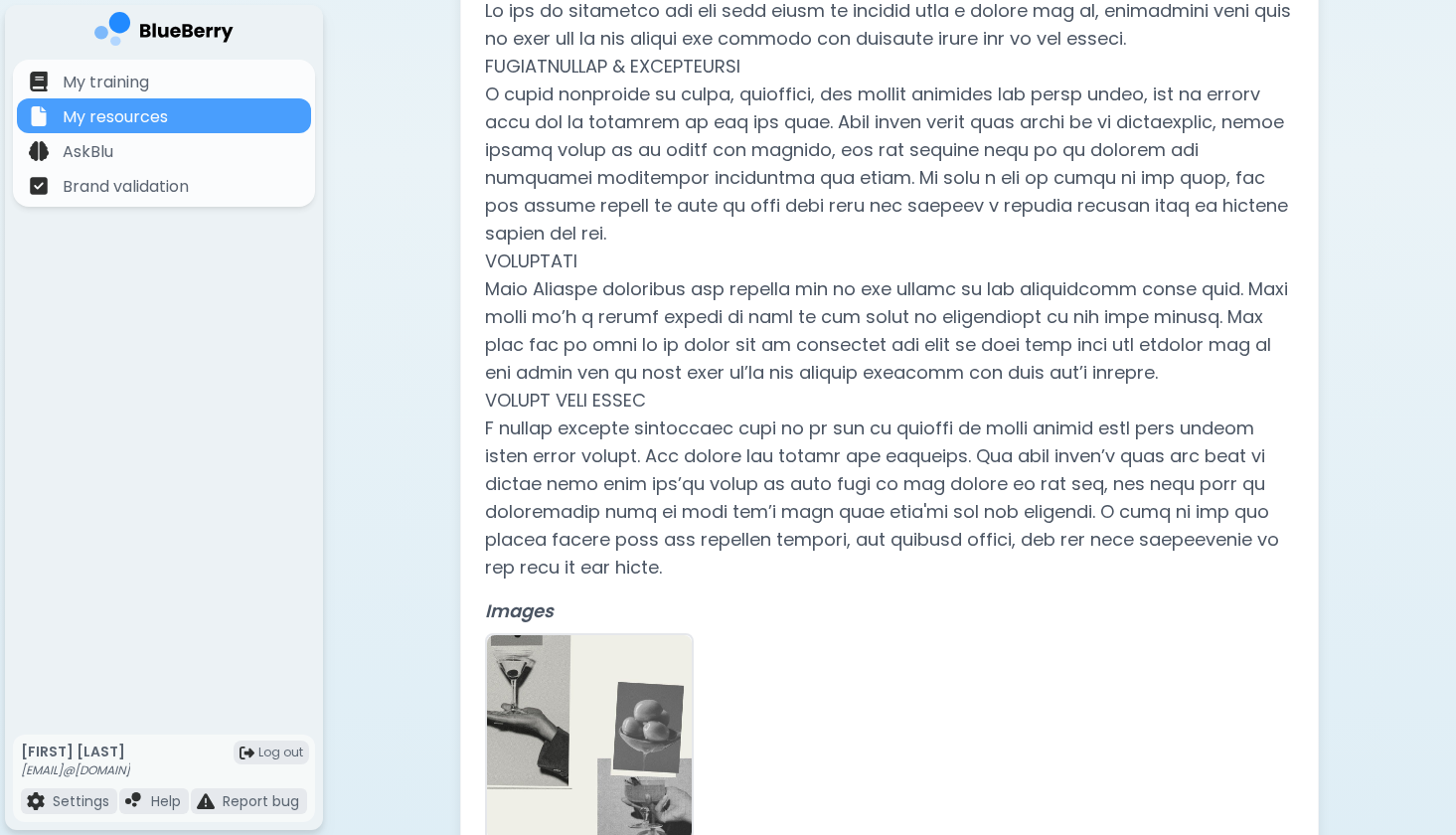 scroll, scrollTop: 1437, scrollLeft: 0, axis: vertical 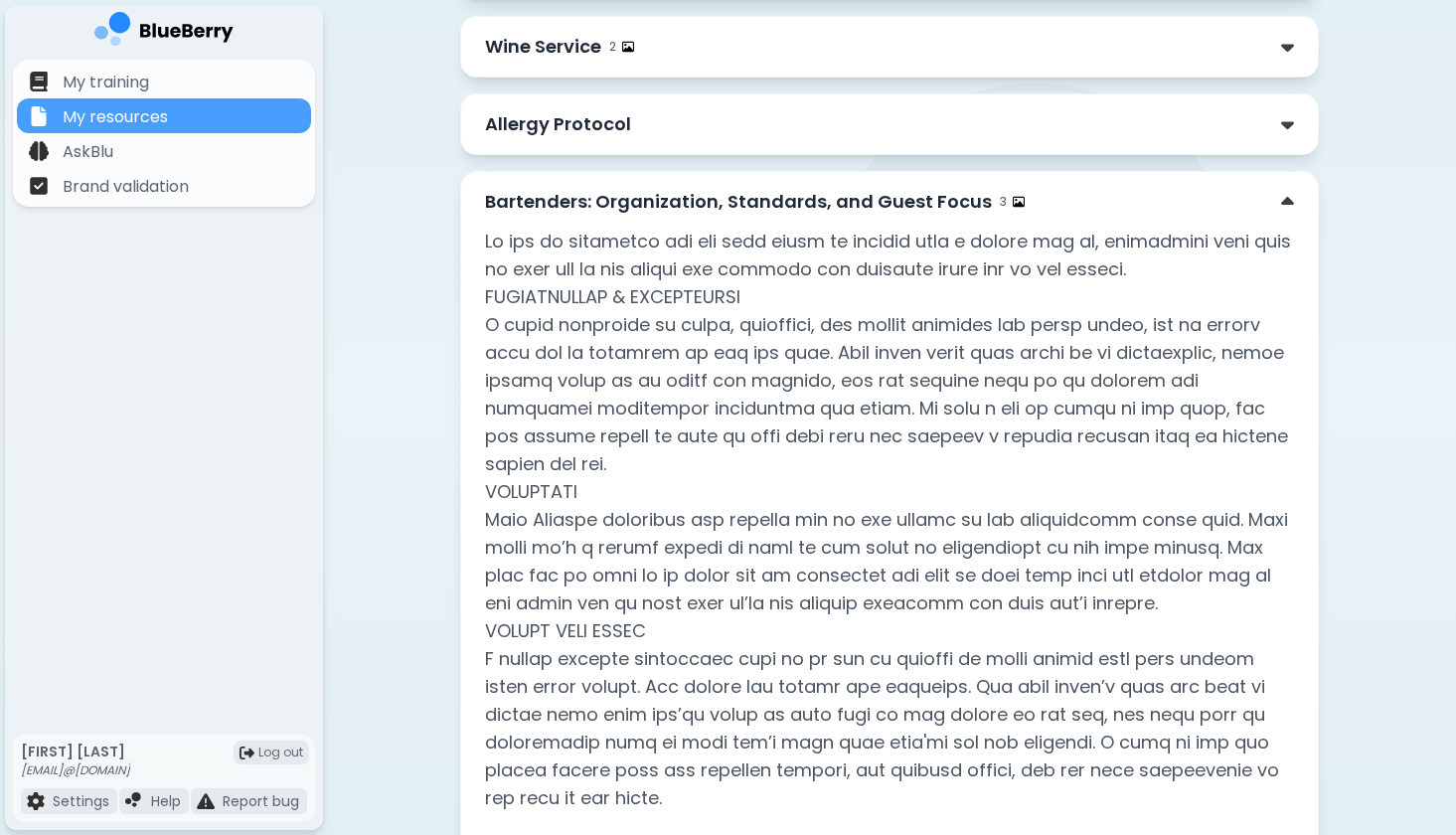 click on "Bartenders: Organization, Standards, and Guest Focus" at bounding box center [738, 202] 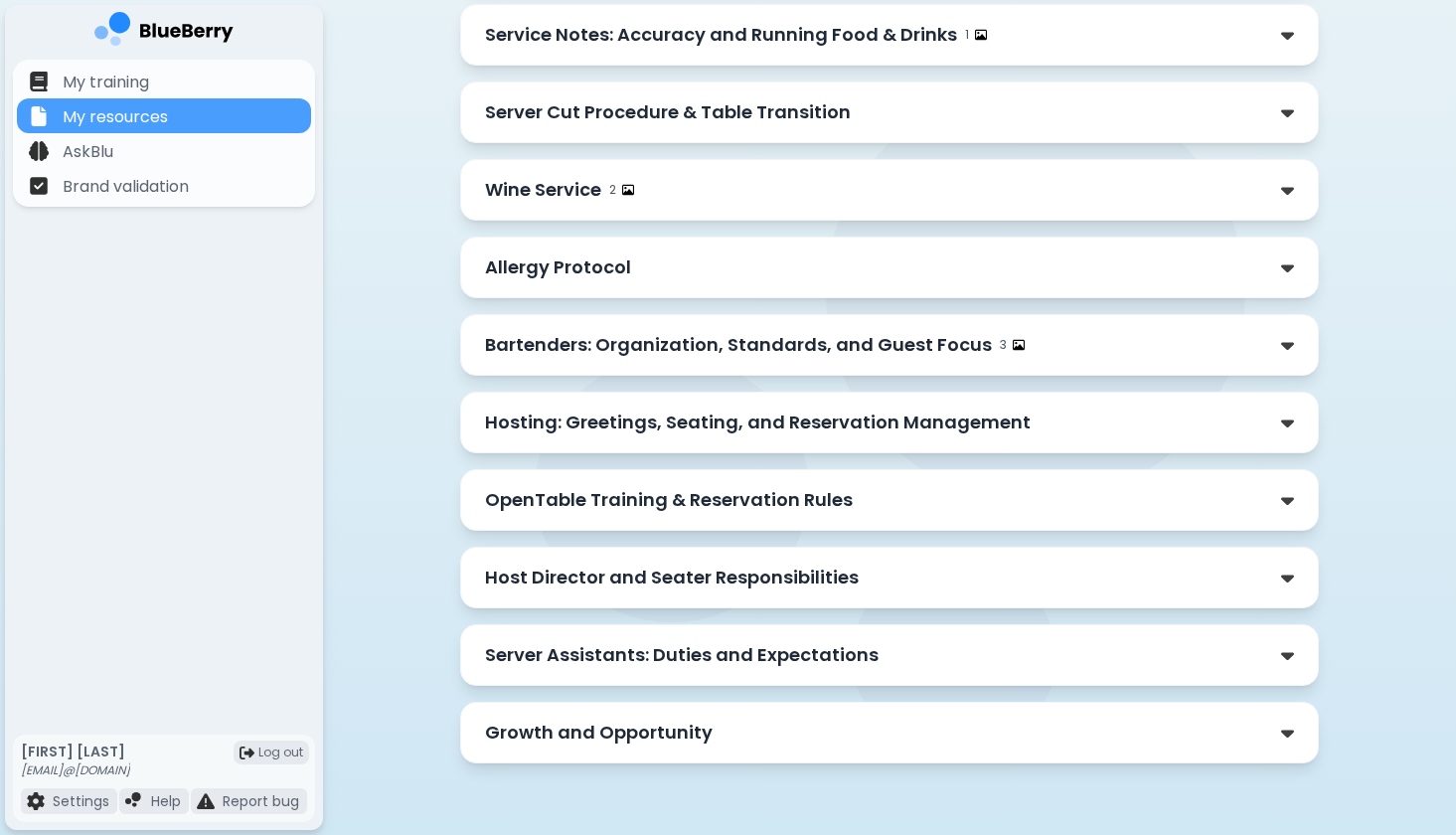 scroll, scrollTop: 1057, scrollLeft: 0, axis: vertical 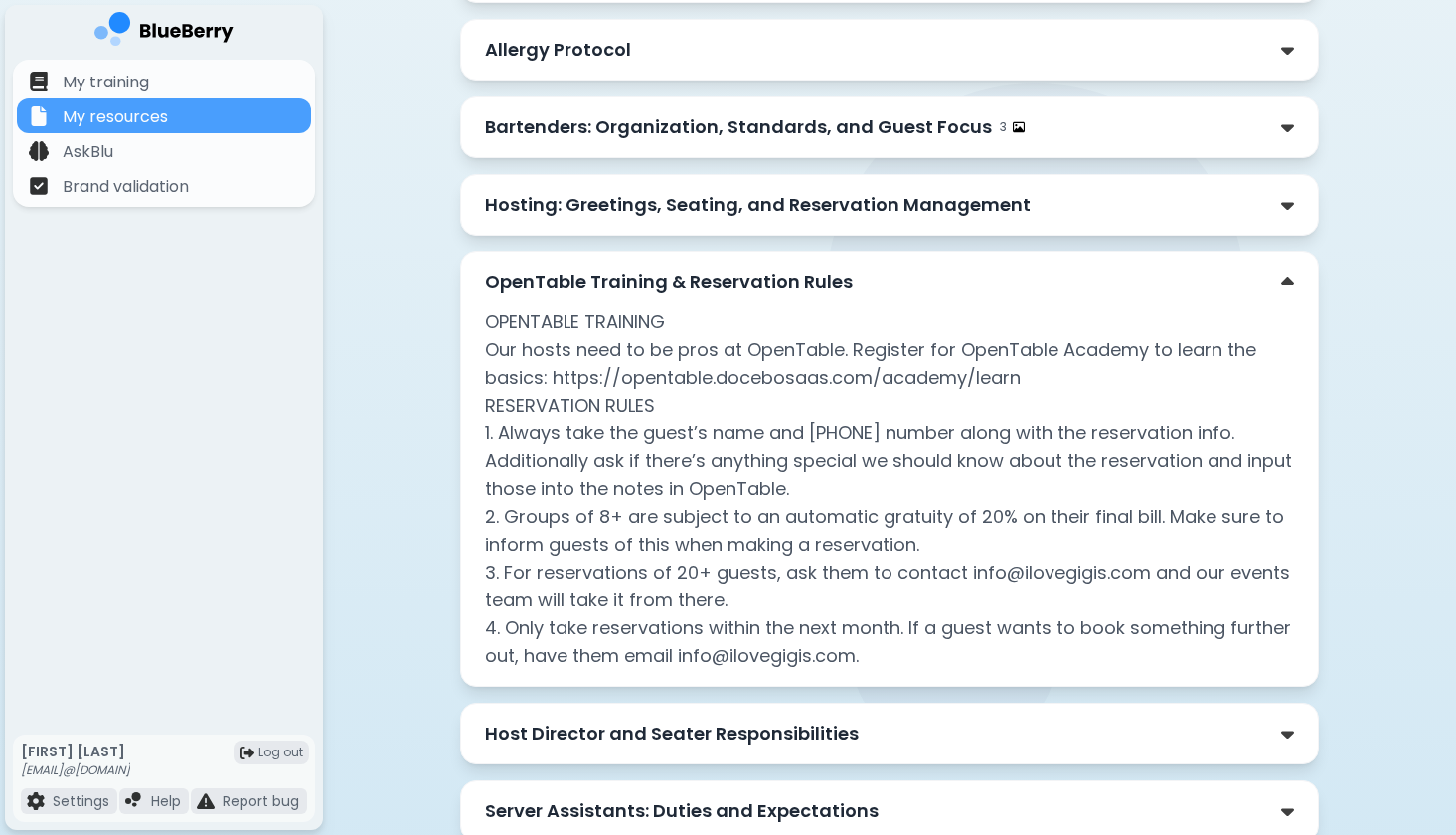 click on "OpenTable Training & Reservation Rules" at bounding box center (669, 282) 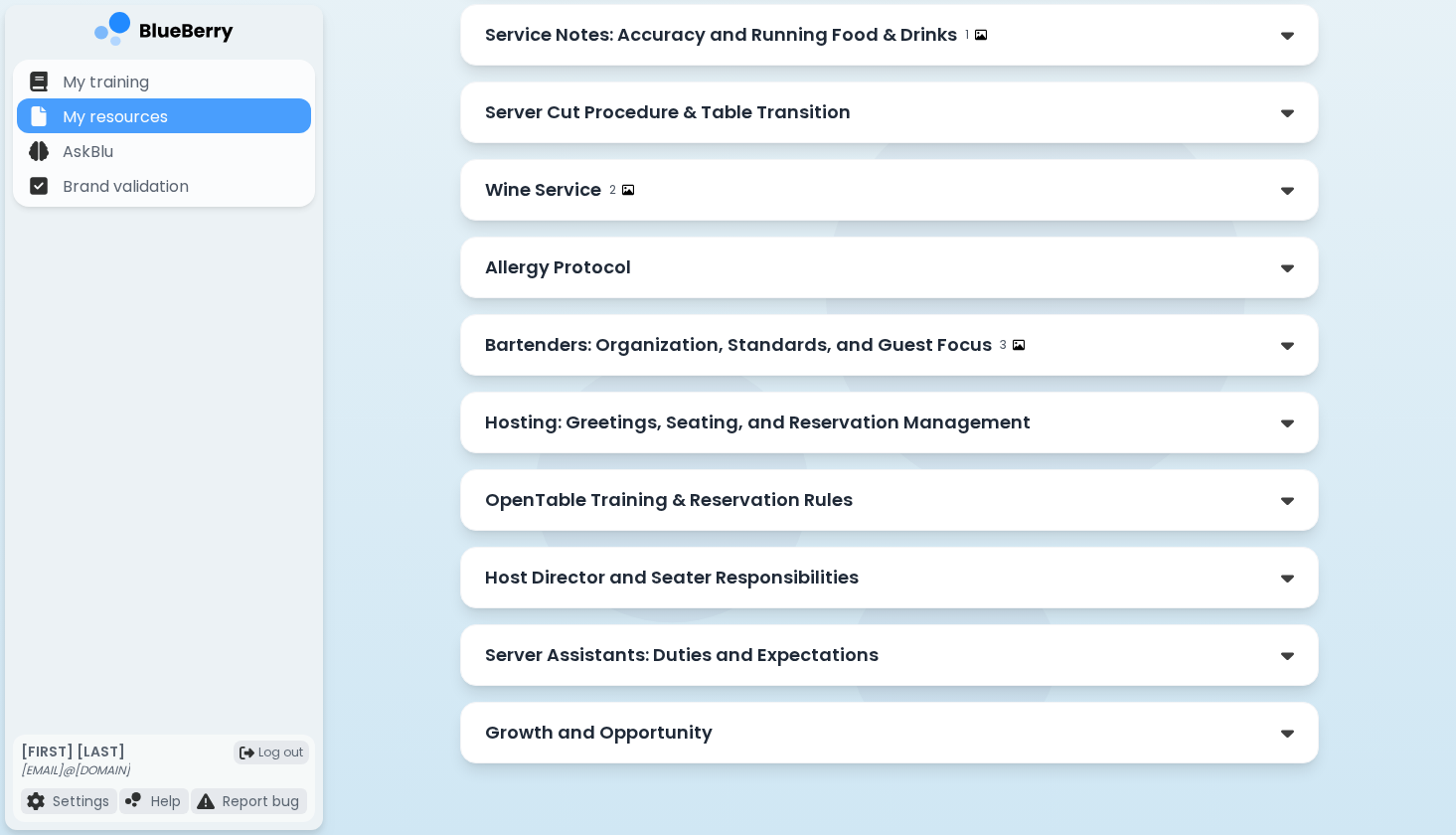 scroll, scrollTop: 1057, scrollLeft: 0, axis: vertical 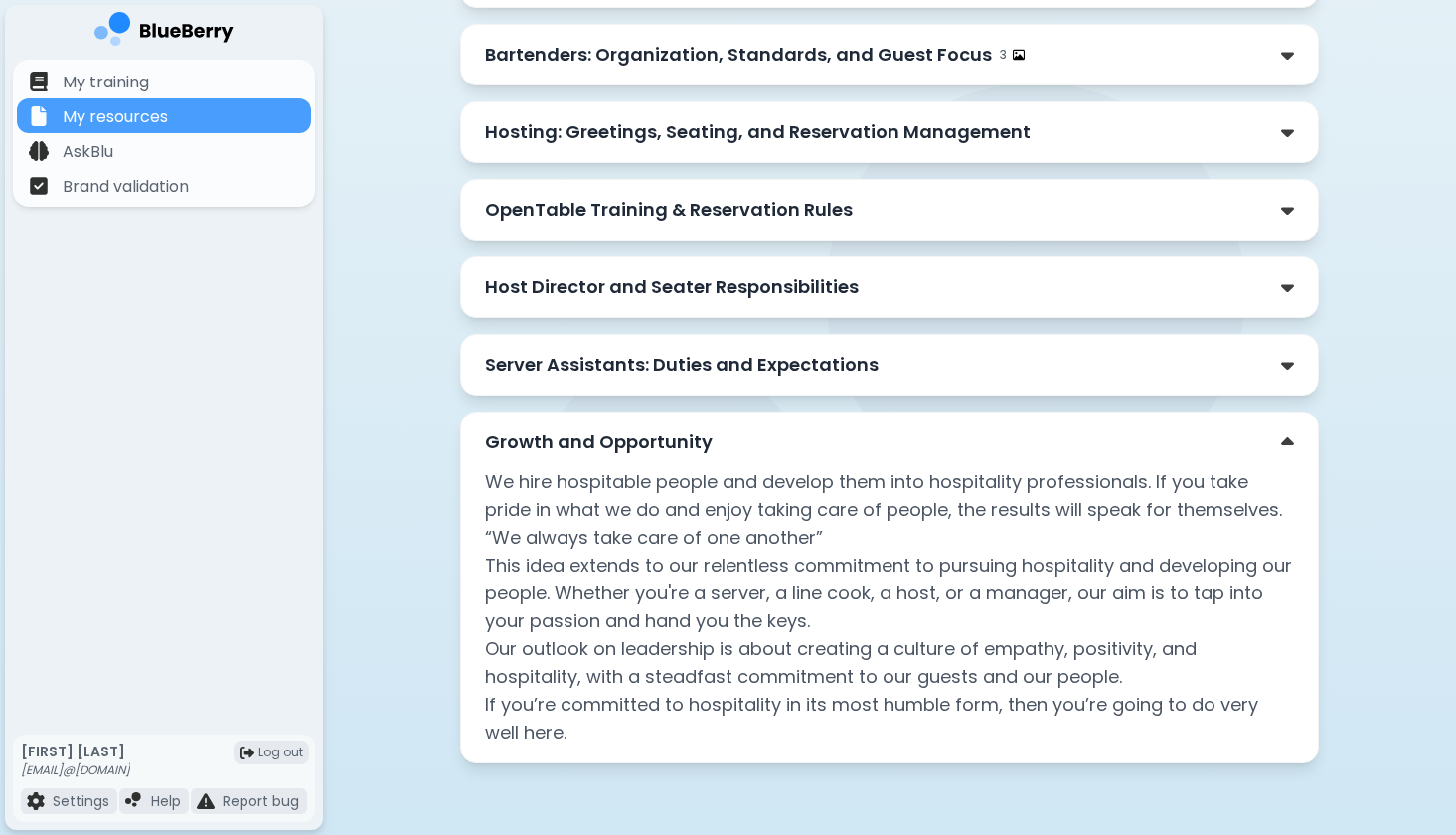 click on "Growth and Opportunity We hire hospitable people and develop them into hospitality professionals. If you take pride in what we do and enjoy taking care of people, the results will speak for themselves.
“We always take care of one another”
This idea extends to our relentless commitment to pursuing hospitality and developing our people. Whether you're a server, a line cook, a host, or a manager, our aim is to tap into your passion and hand you the keys.
Our outlook on leadership is about creating a culture of empathy, positivity, and hospitality, with a steadfast commitment to our guests and our people.
If you’re committed to hospitality in its most humble form, then you’re going to do very well here." at bounding box center [890, 587] 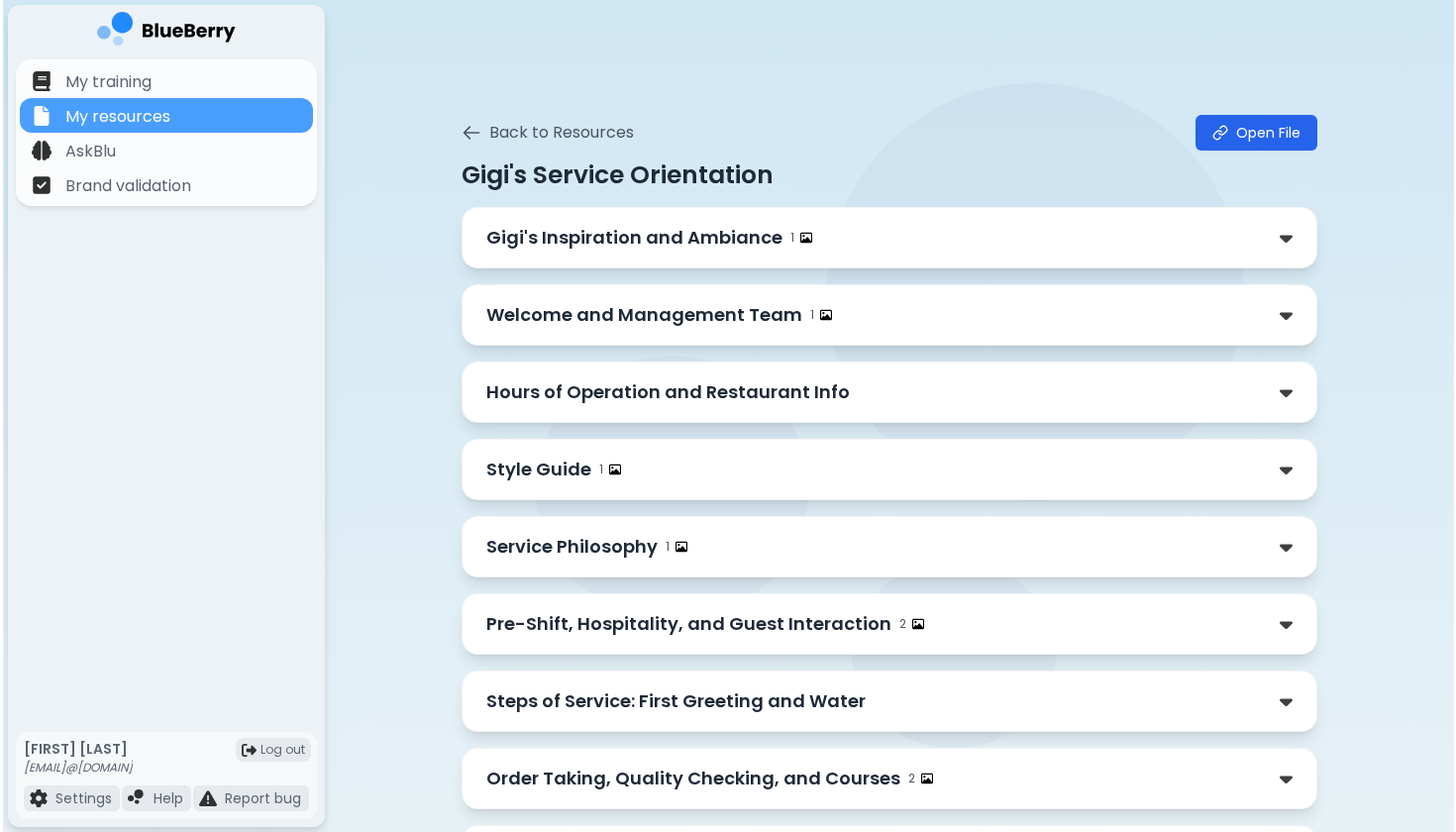 scroll, scrollTop: 0, scrollLeft: 0, axis: both 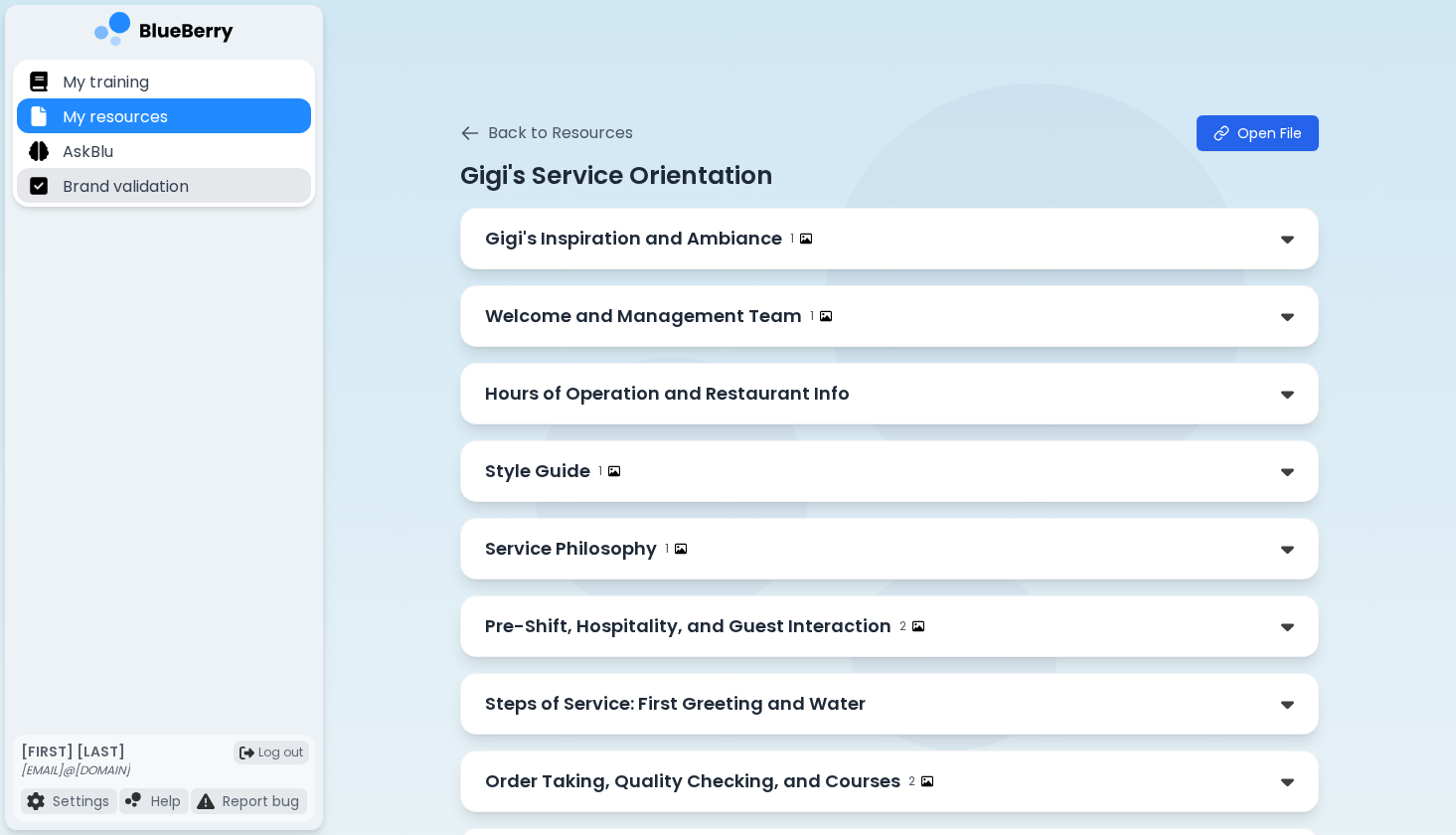 click on "Brand validation" at bounding box center [164, 185] 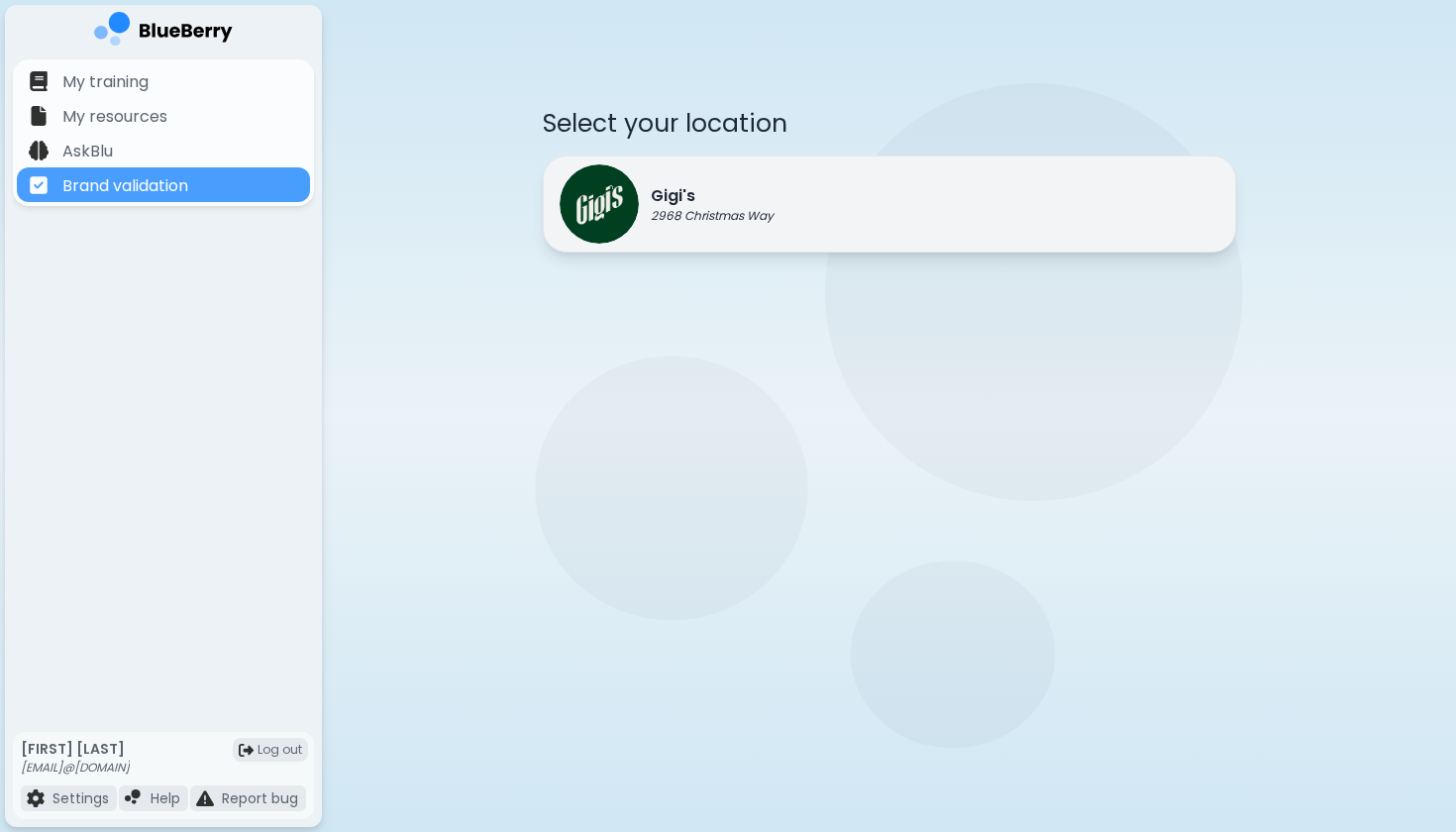 click on "Gigi's" at bounding box center (712, 196) 